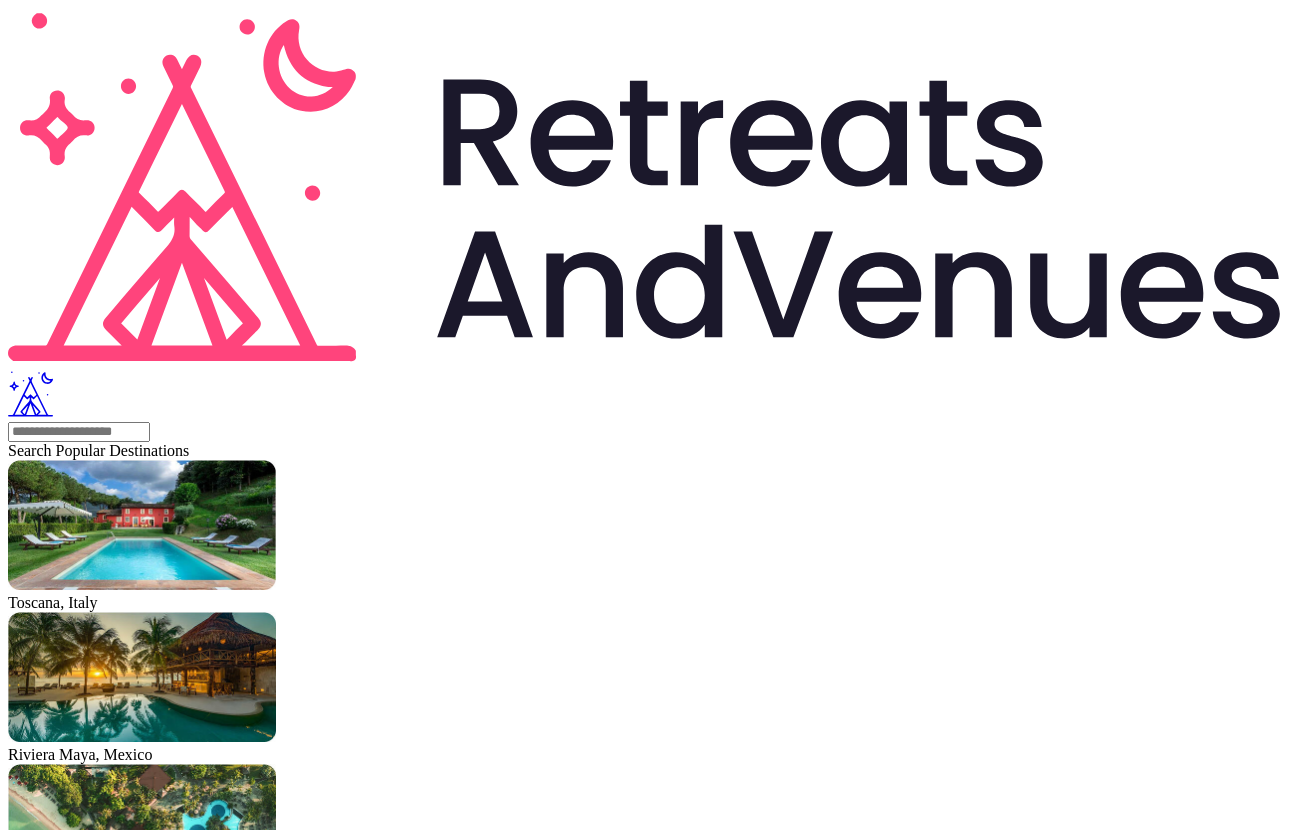 scroll, scrollTop: 0, scrollLeft: 0, axis: both 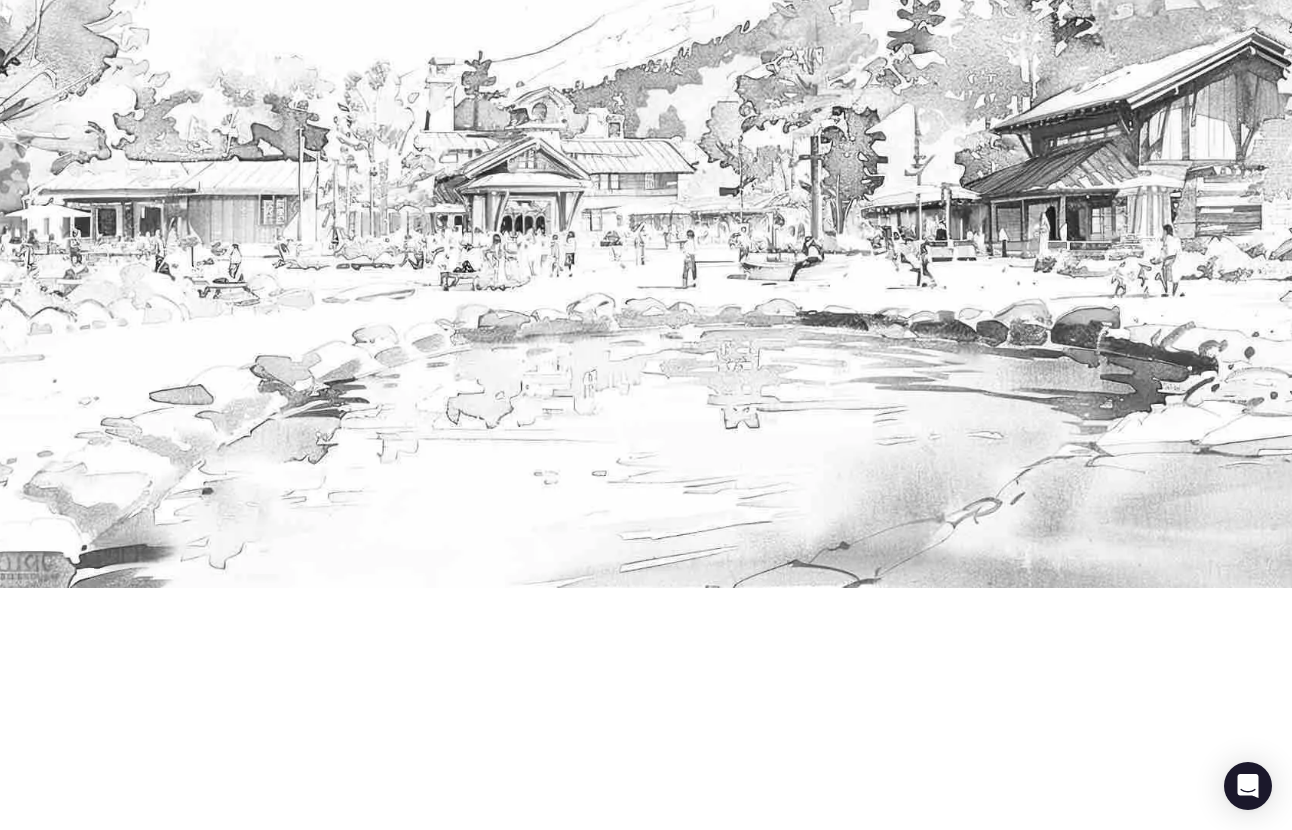 click on "Get matched with top venues" at bounding box center [101, 1781] 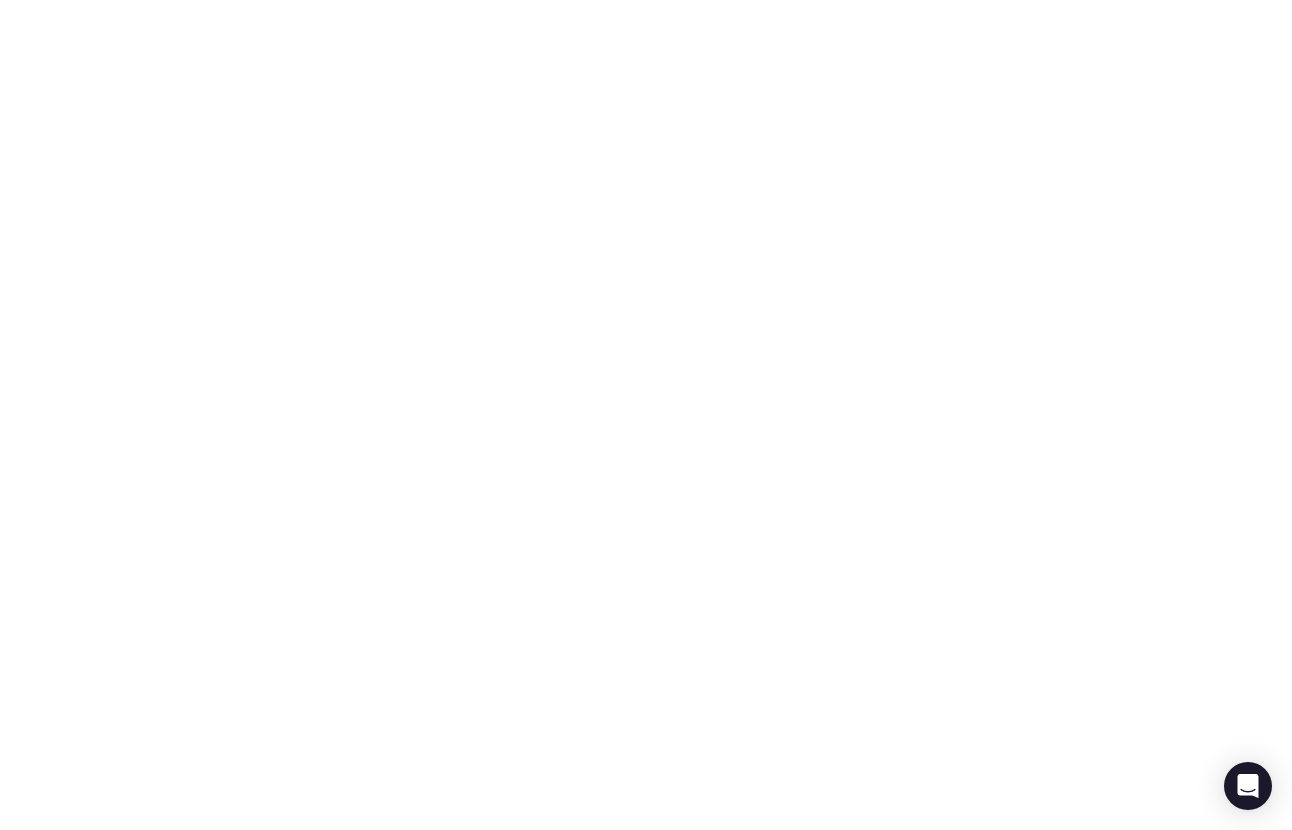 scroll, scrollTop: 0, scrollLeft: 0, axis: both 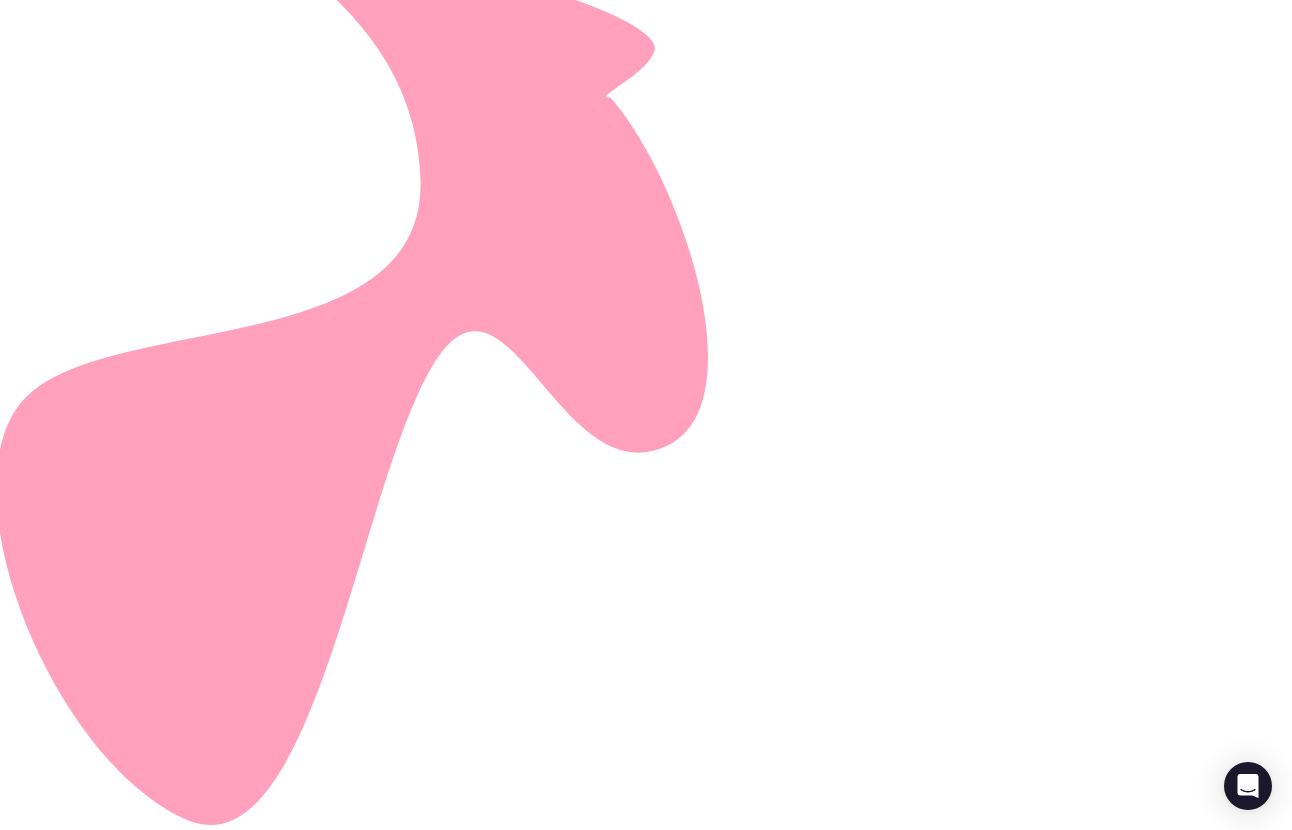 click on "Full Name *" at bounding box center (95, 15405) 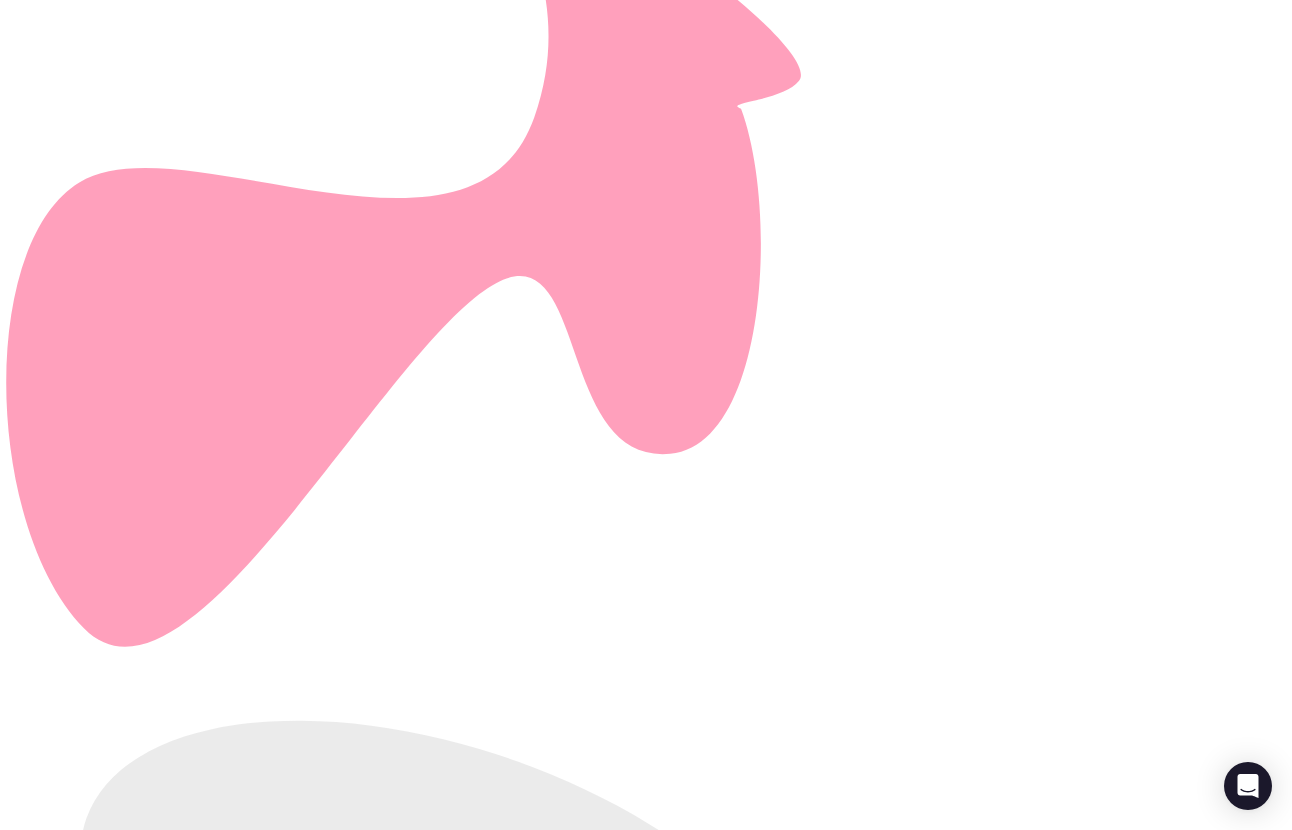 type on "*******" 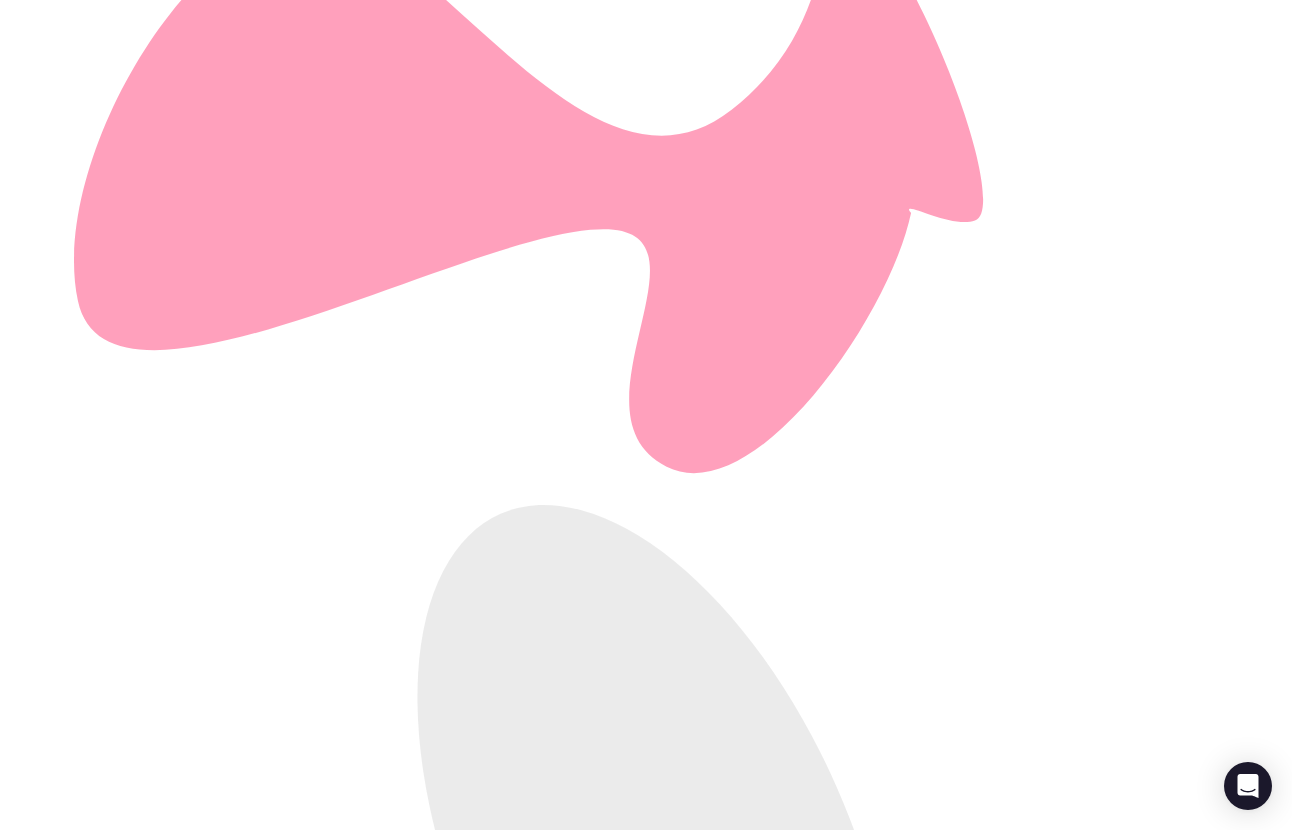 type on "**********" 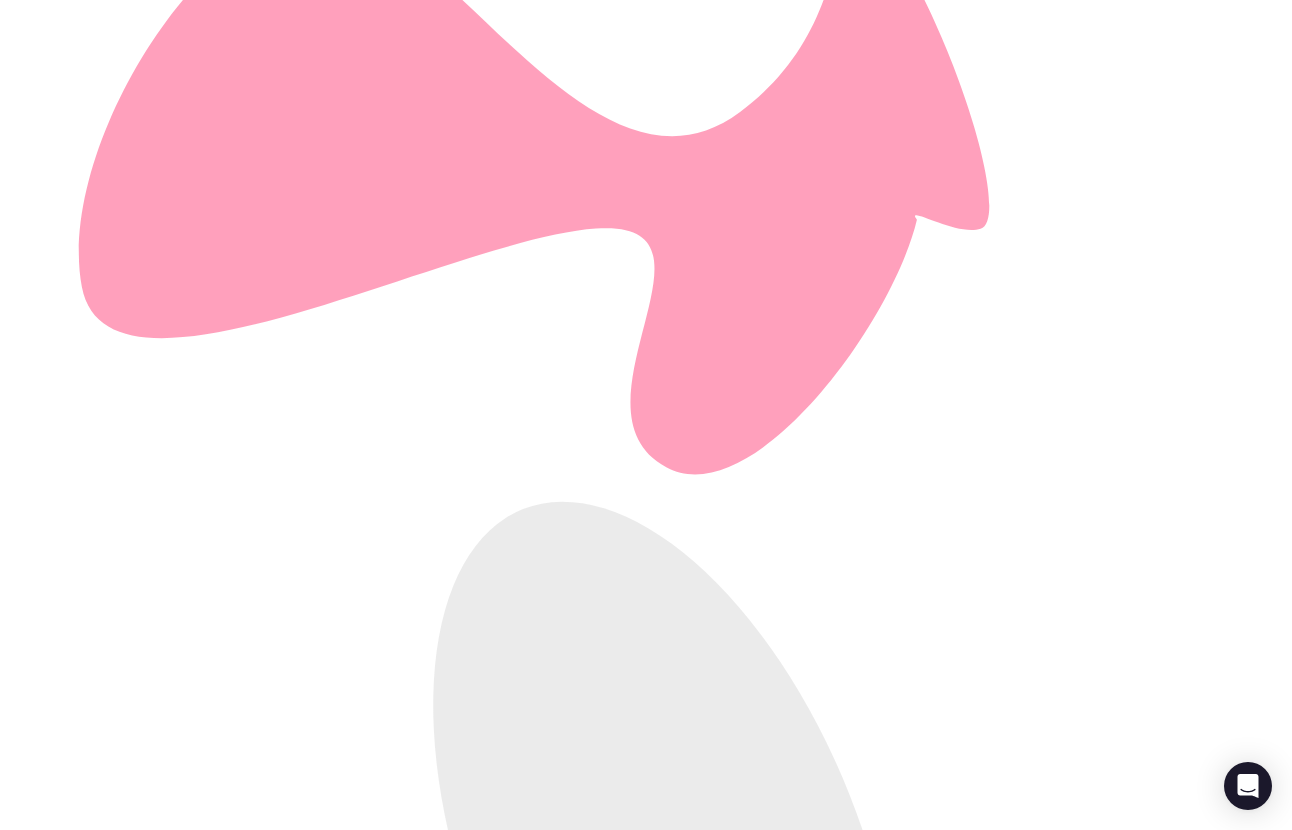 click on "*******" at bounding box center (95, 15405) 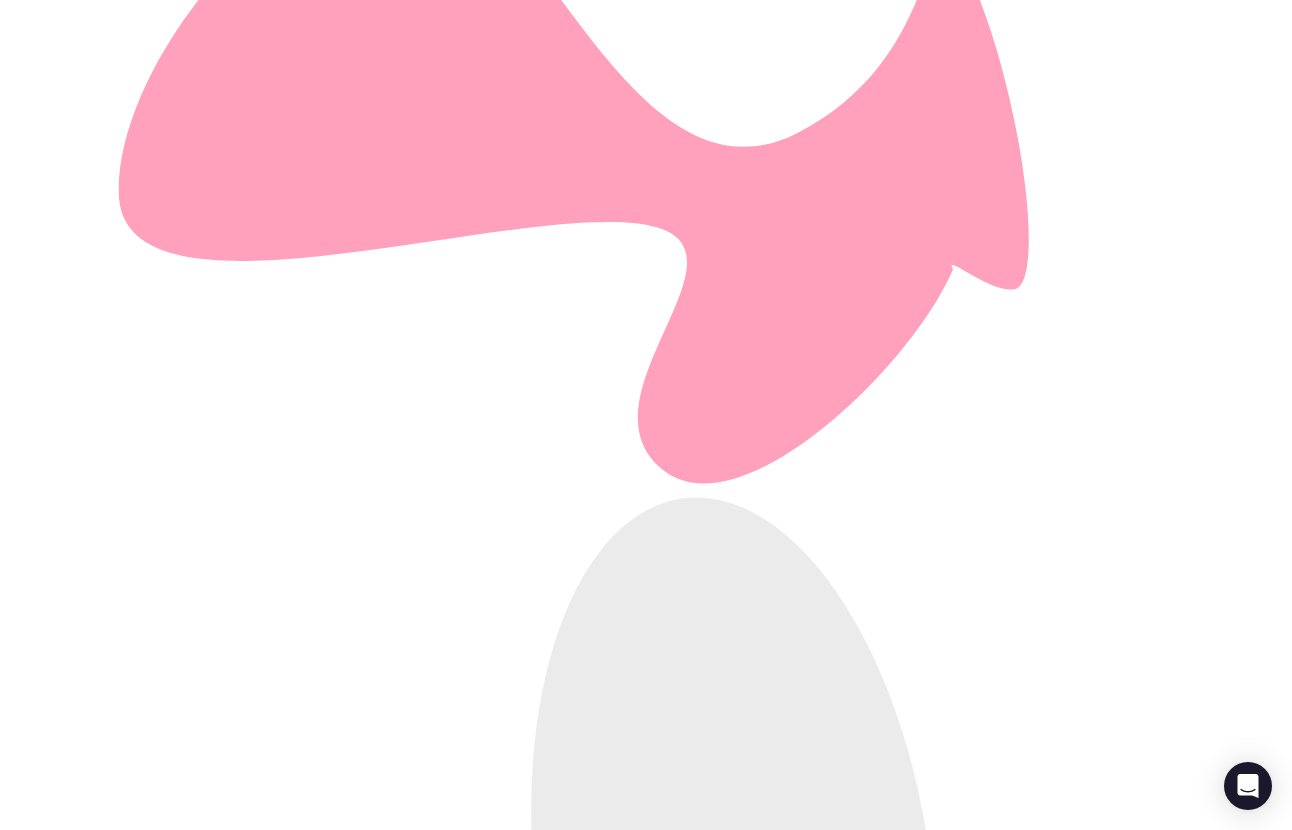 type on "**********" 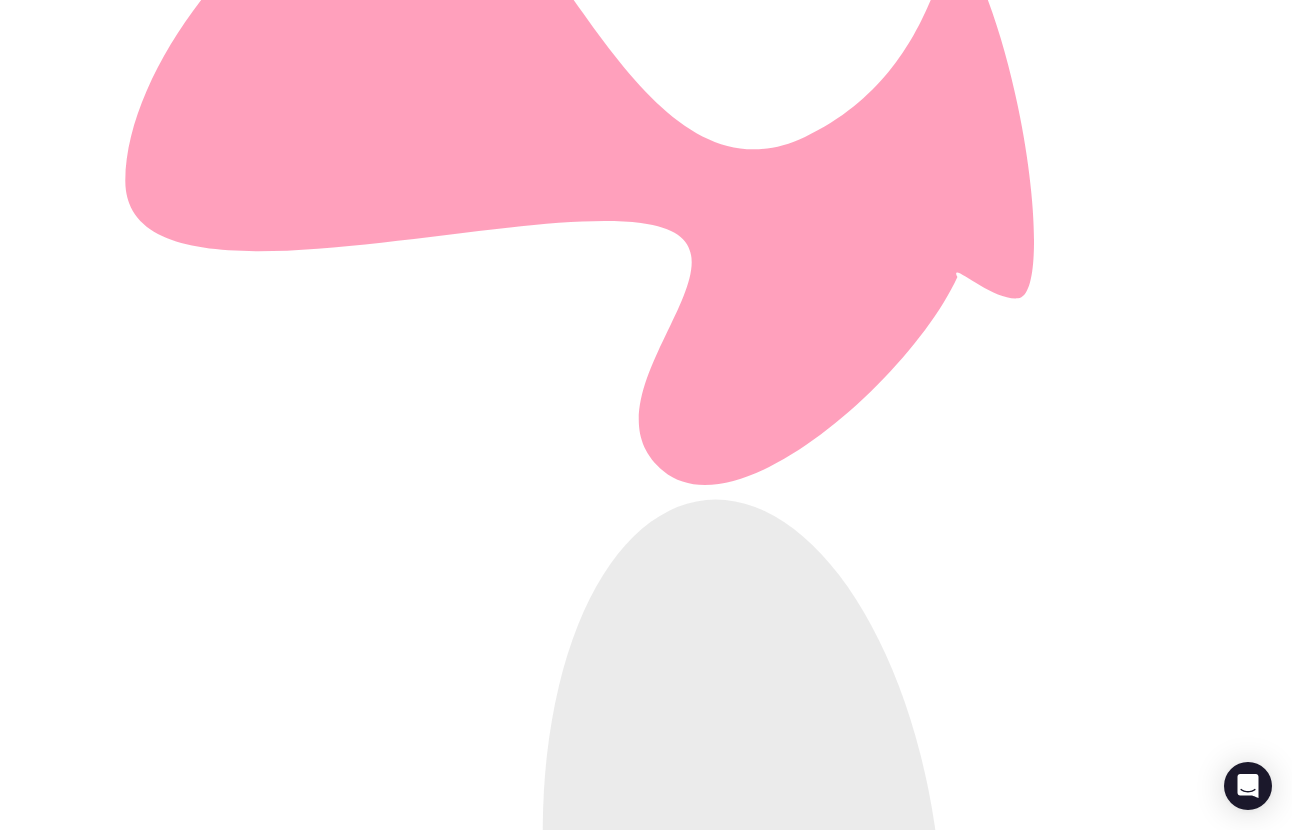 click on "Lore Ipsum *" at bounding box center (95, 15483) 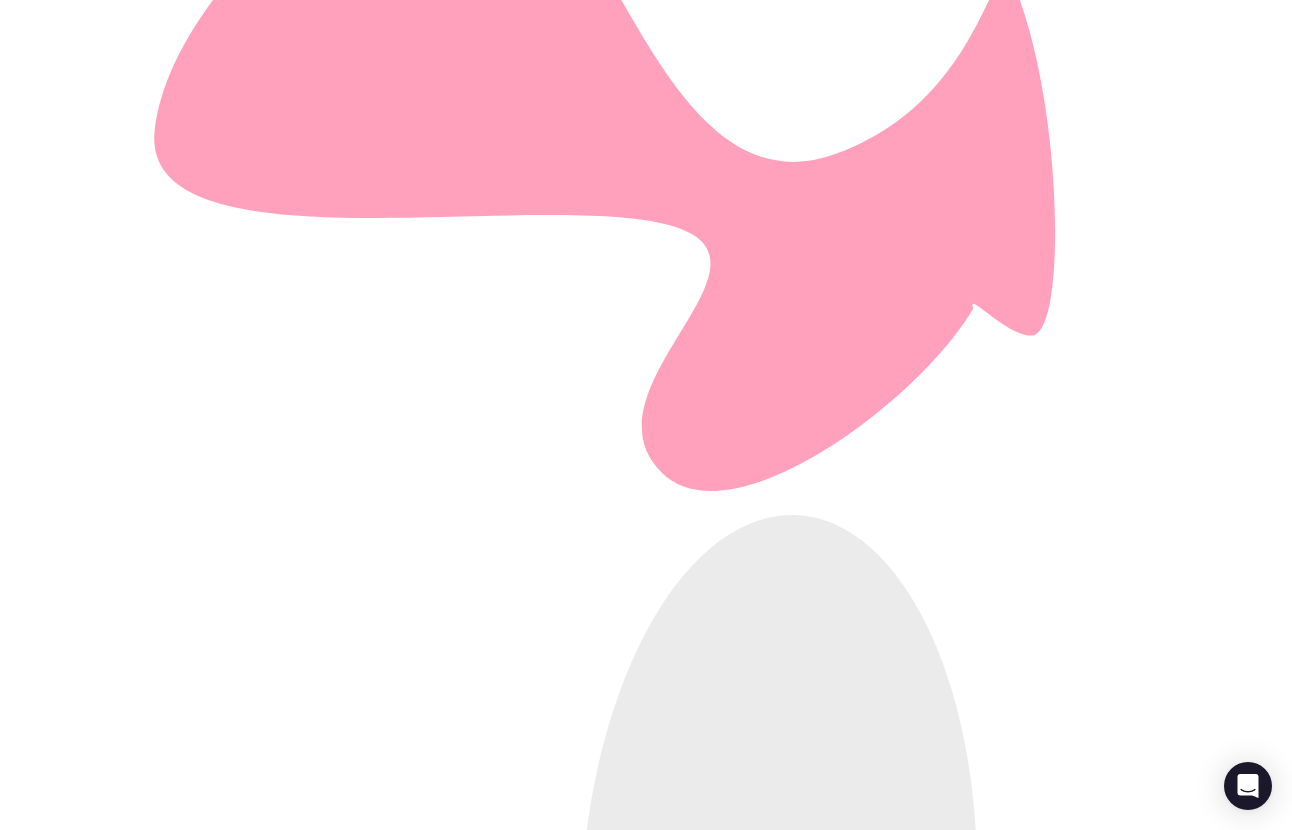 type on "**********" 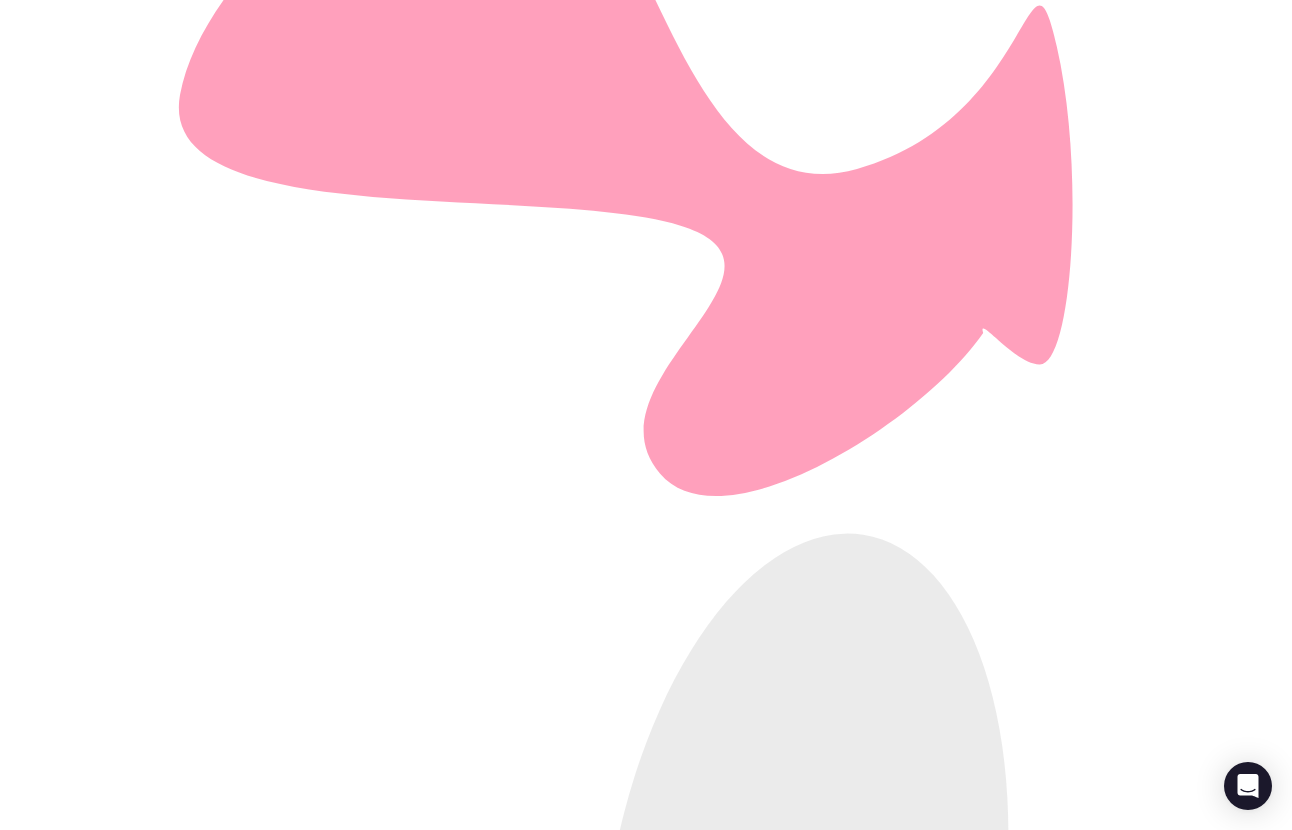 click on "Phone Number" at bounding box center [95, 15522] 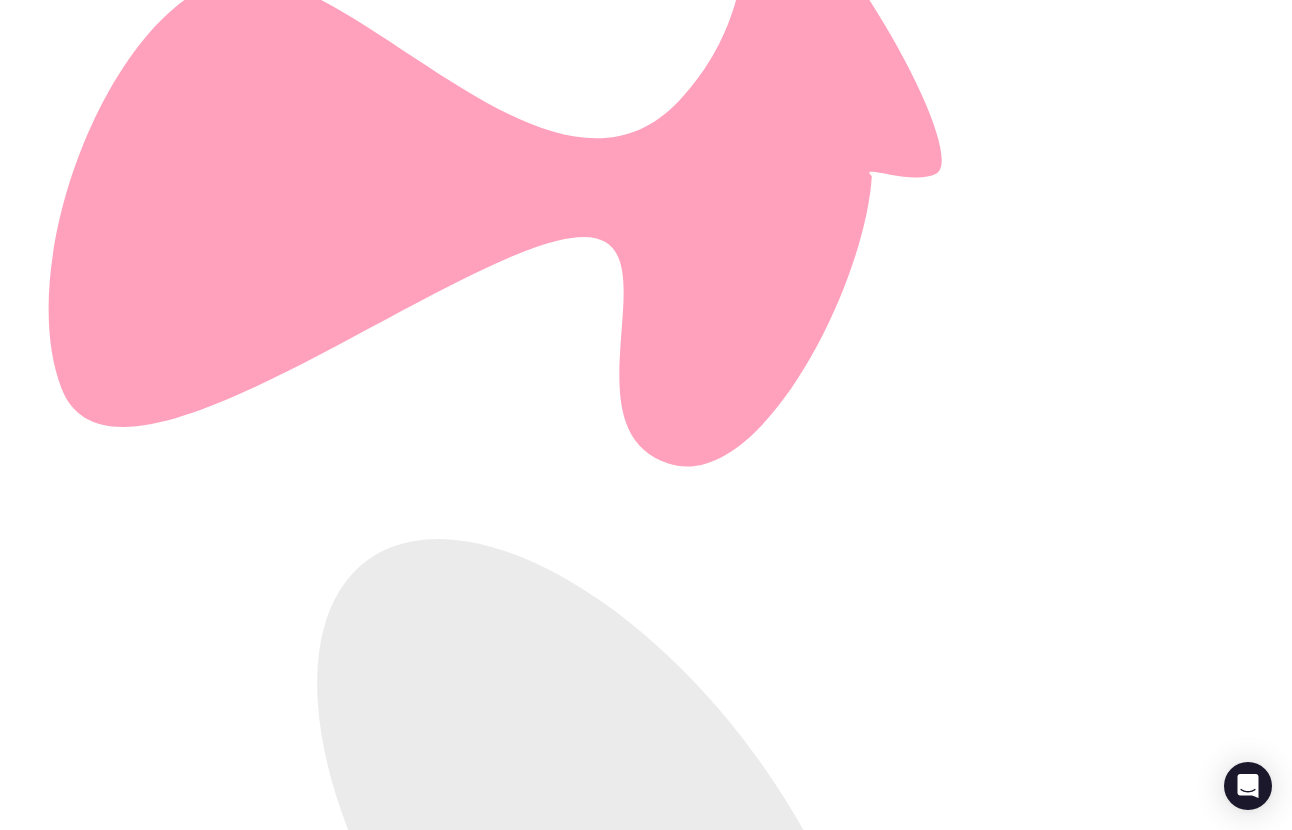 type on "**********" 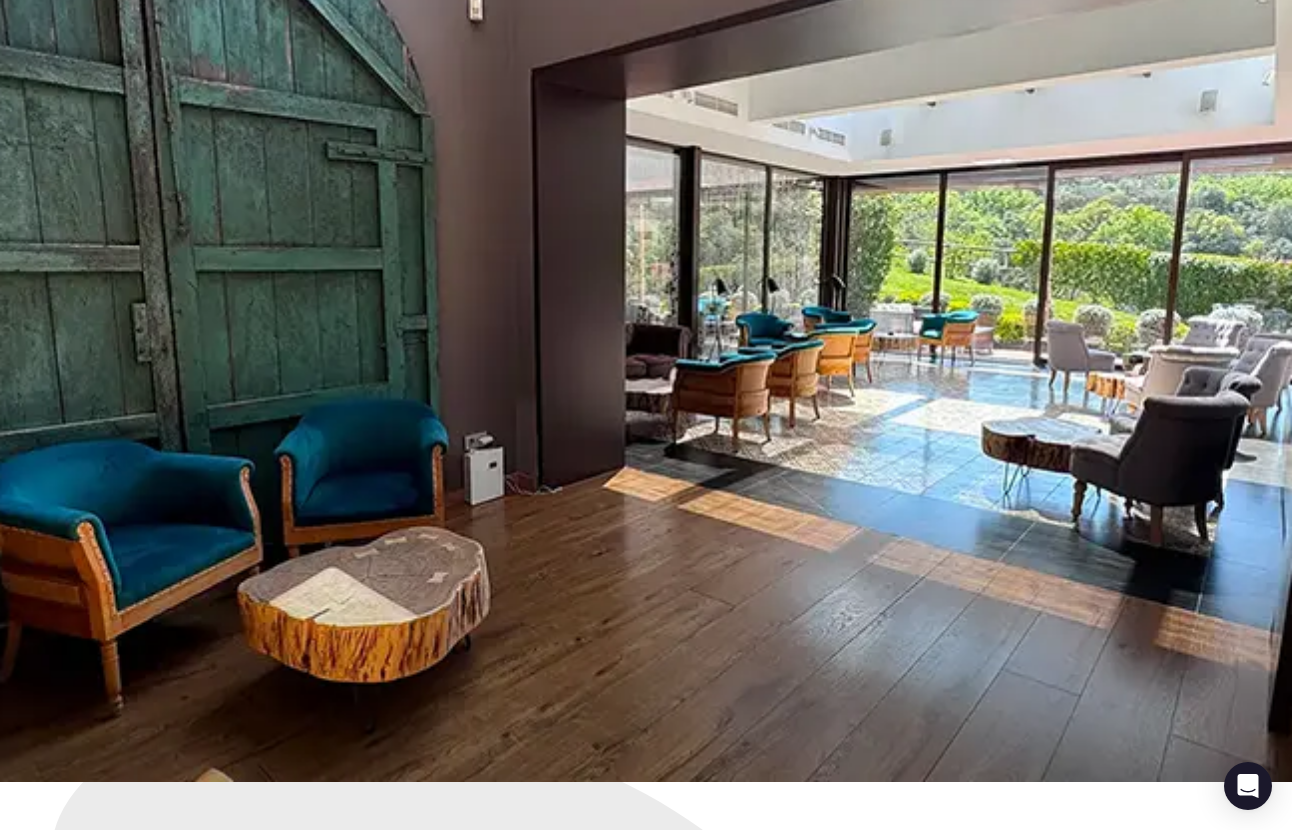 scroll, scrollTop: 50, scrollLeft: 0, axis: vertical 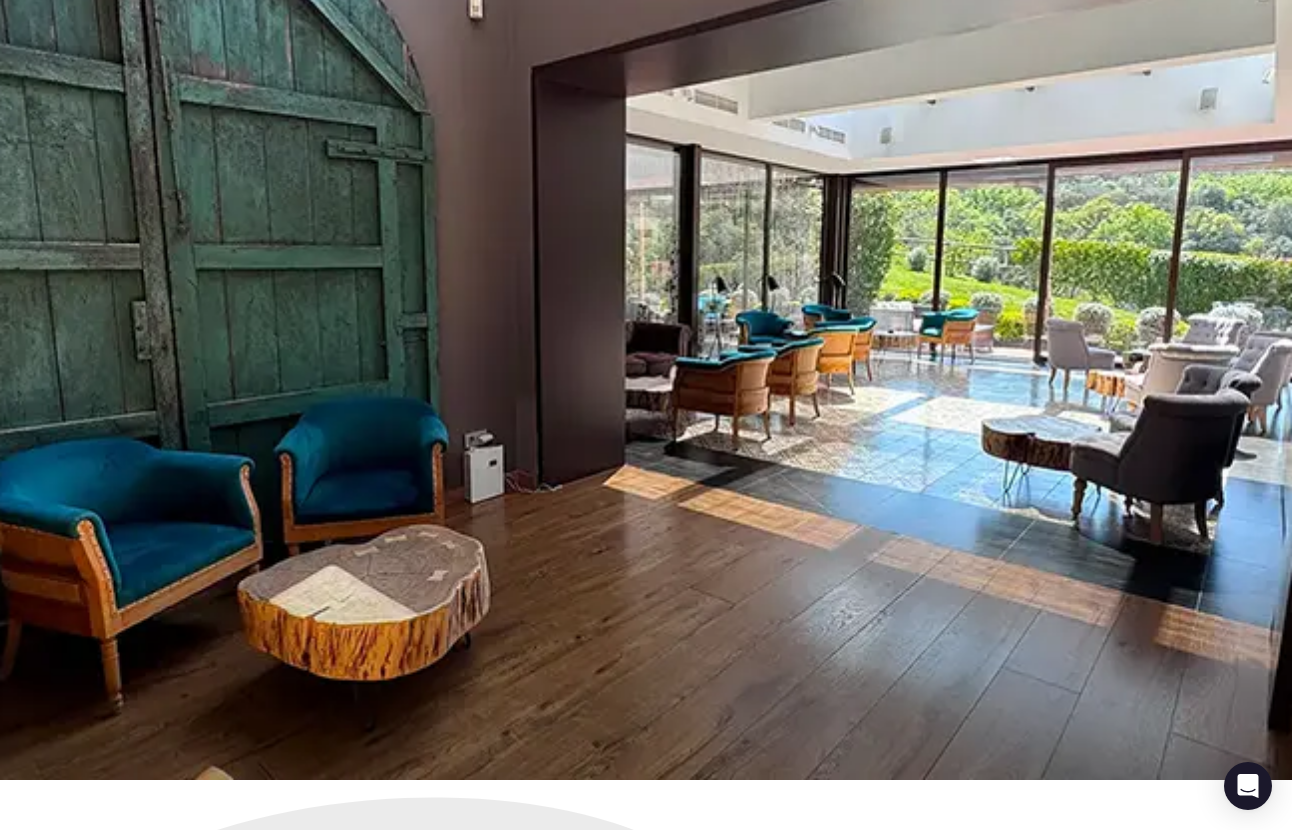 click at bounding box center (24, 2516) 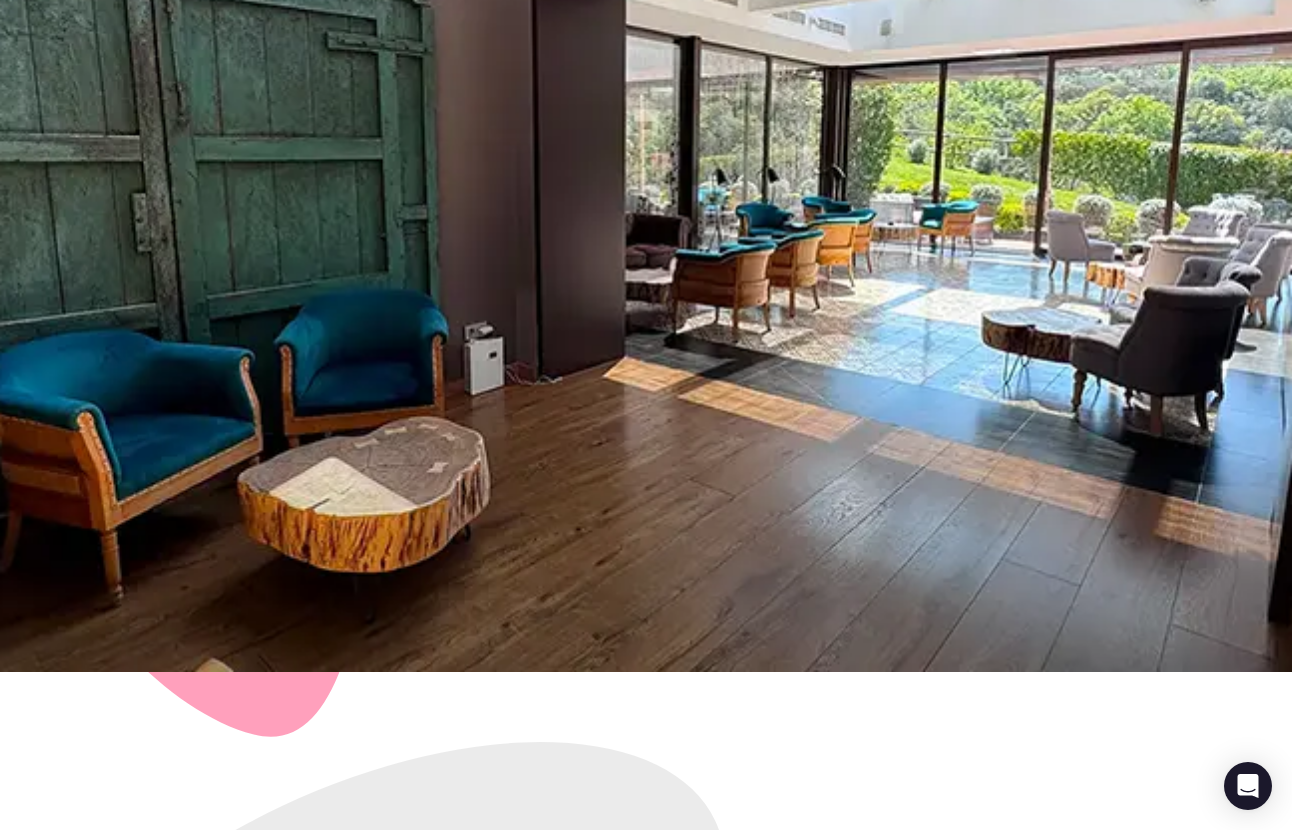 scroll, scrollTop: 158, scrollLeft: 0, axis: vertical 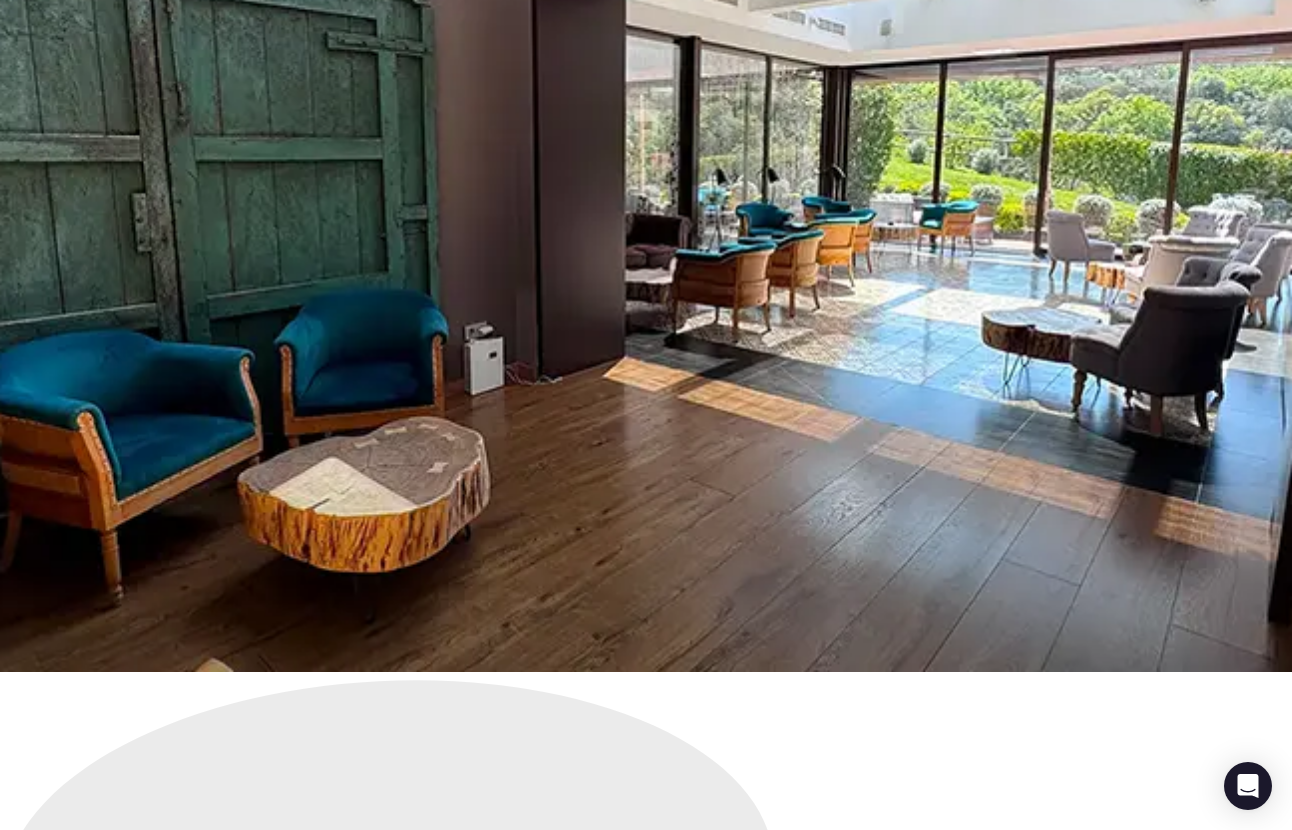 click on "Next" at bounding box center (75, 2756) 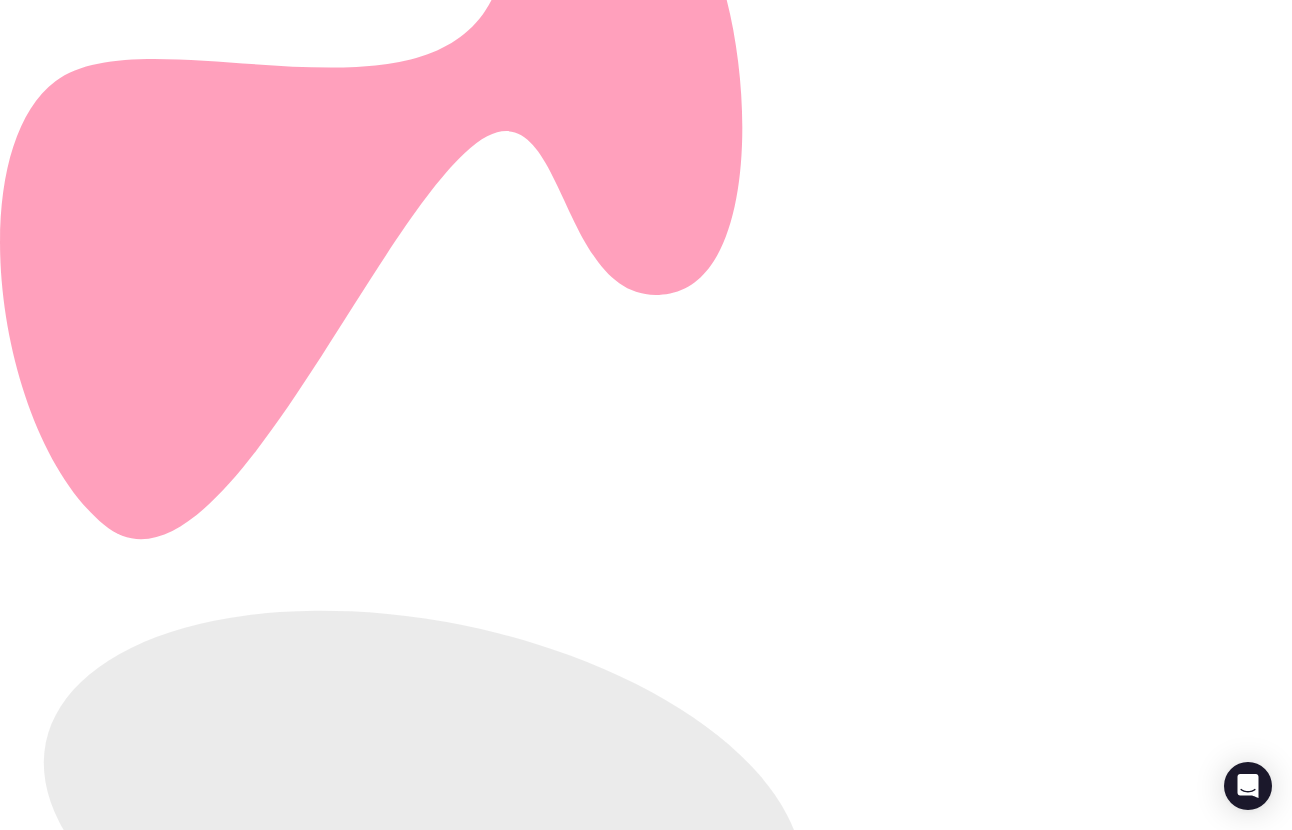 scroll, scrollTop: 0, scrollLeft: 0, axis: both 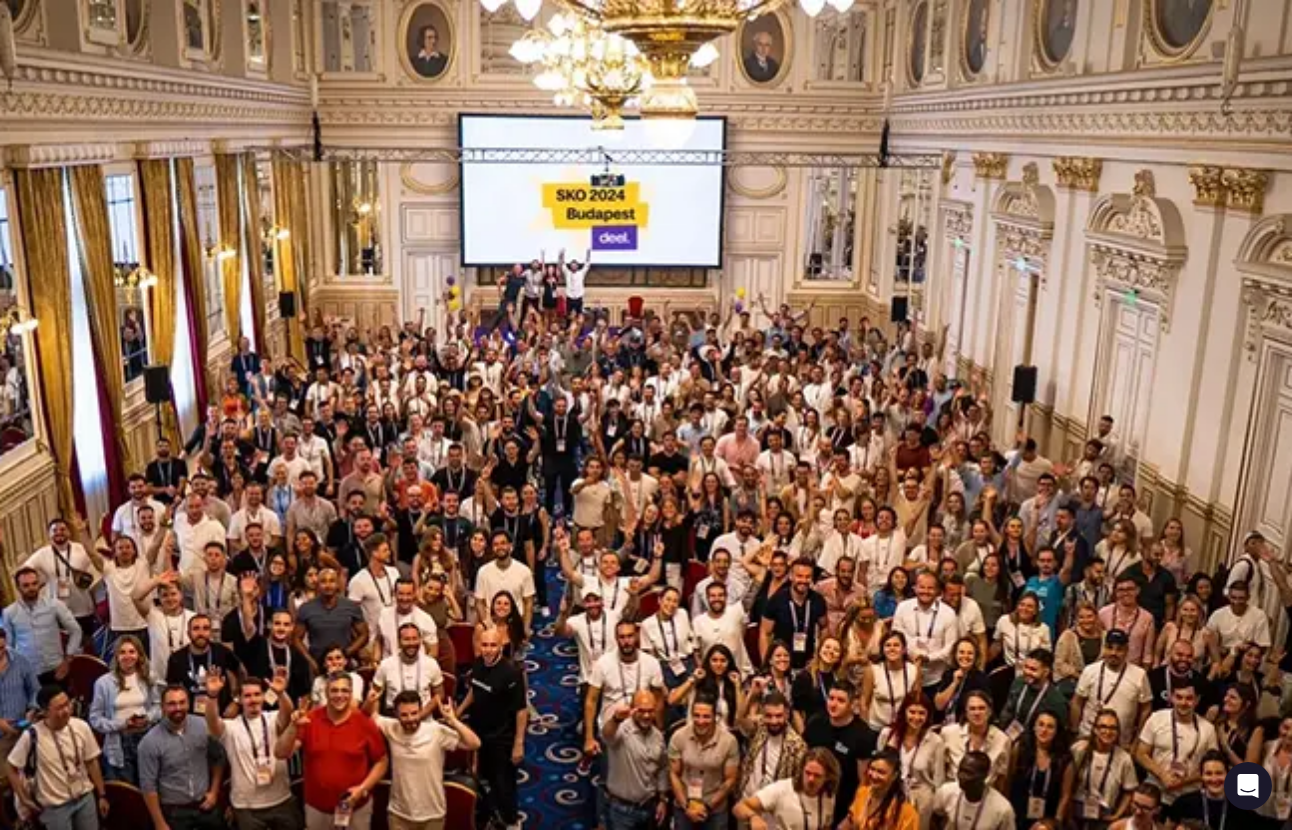 click on "Venue & Accommodations" at bounding box center (110, 2579) 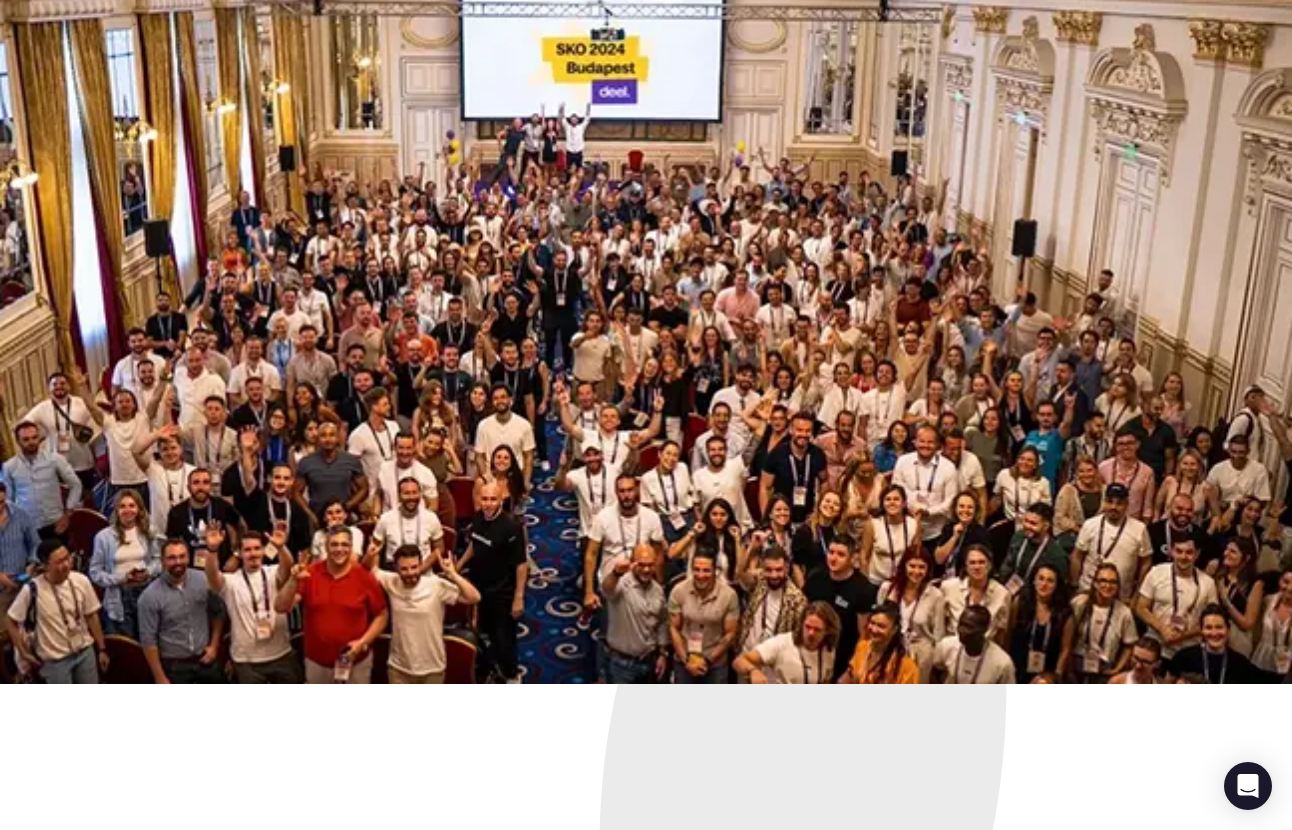 scroll, scrollTop: 147, scrollLeft: 0, axis: vertical 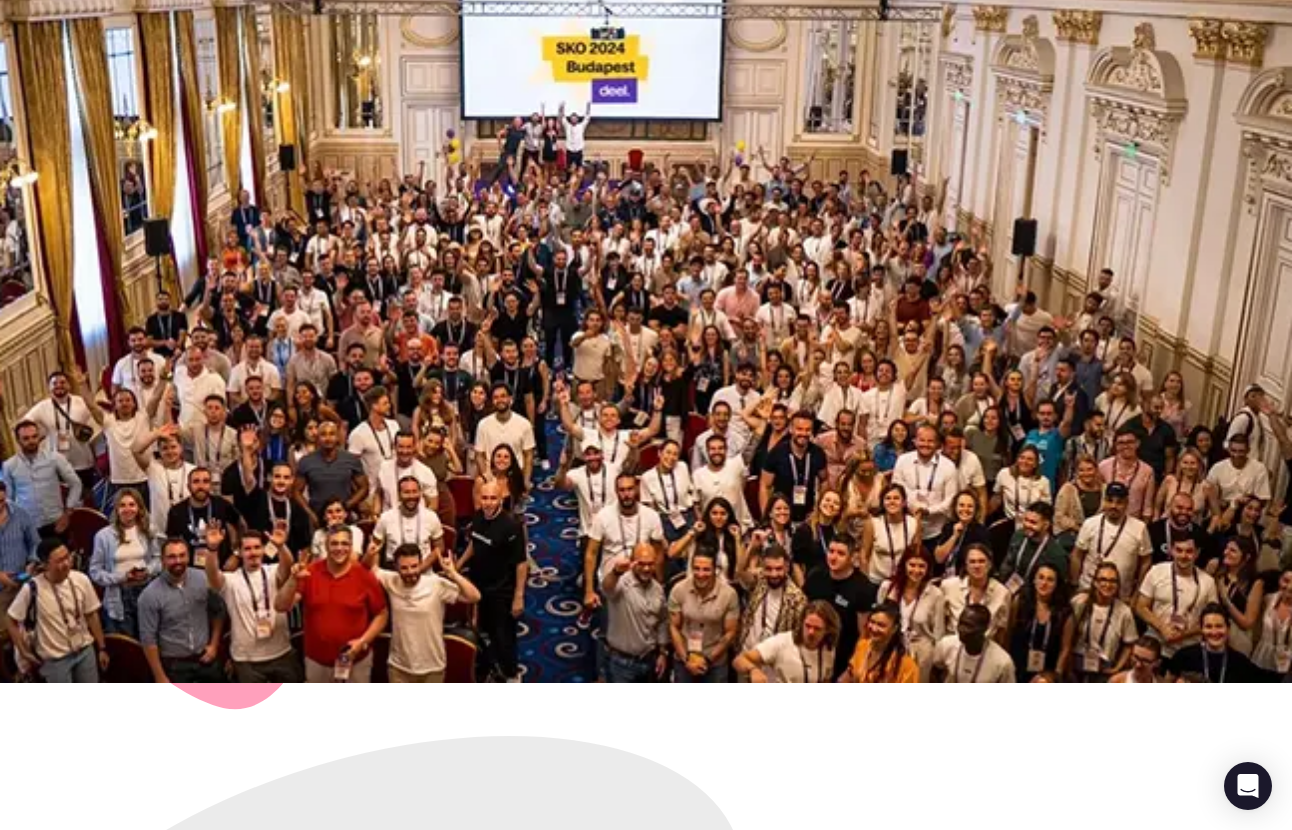 click on "Ground Transportation" at bounding box center [646, 2675] 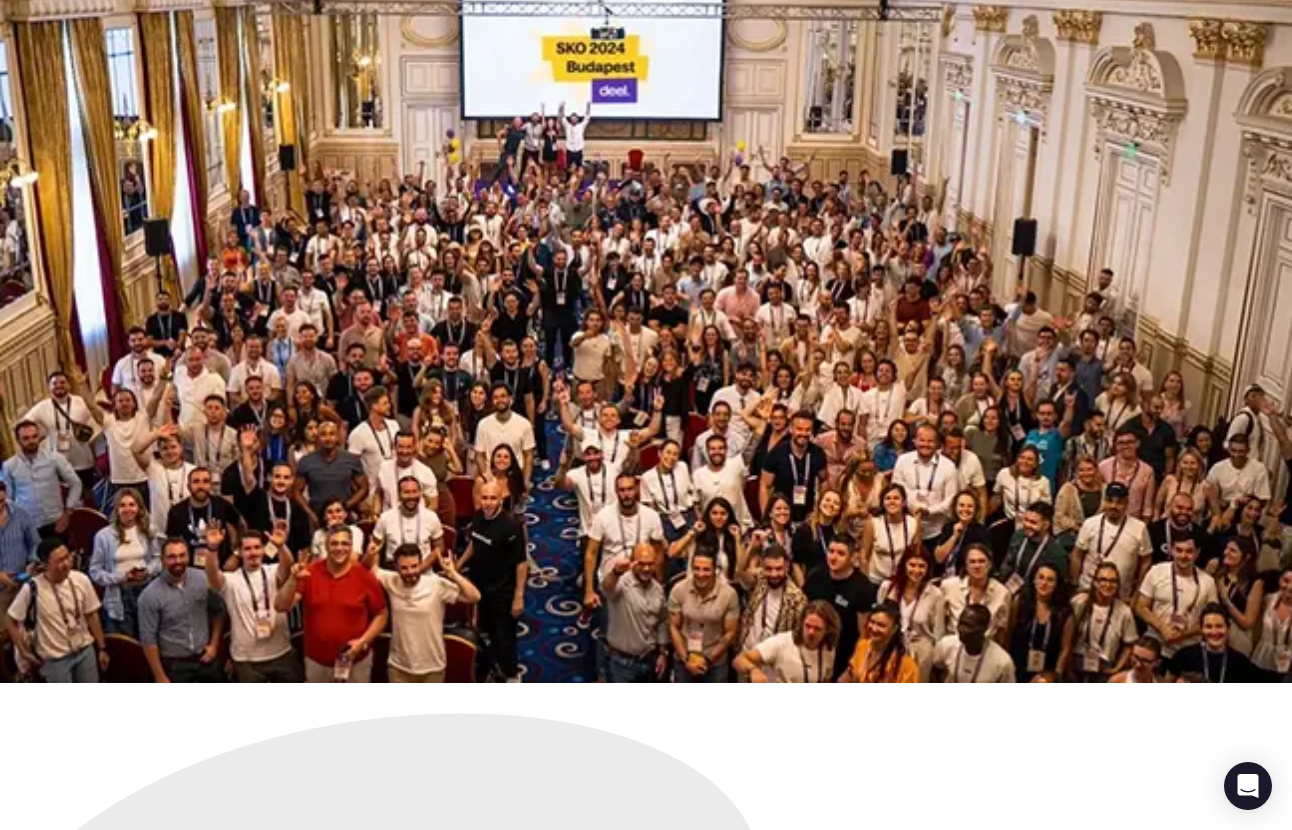 click on "Next" at bounding box center (75, 2868) 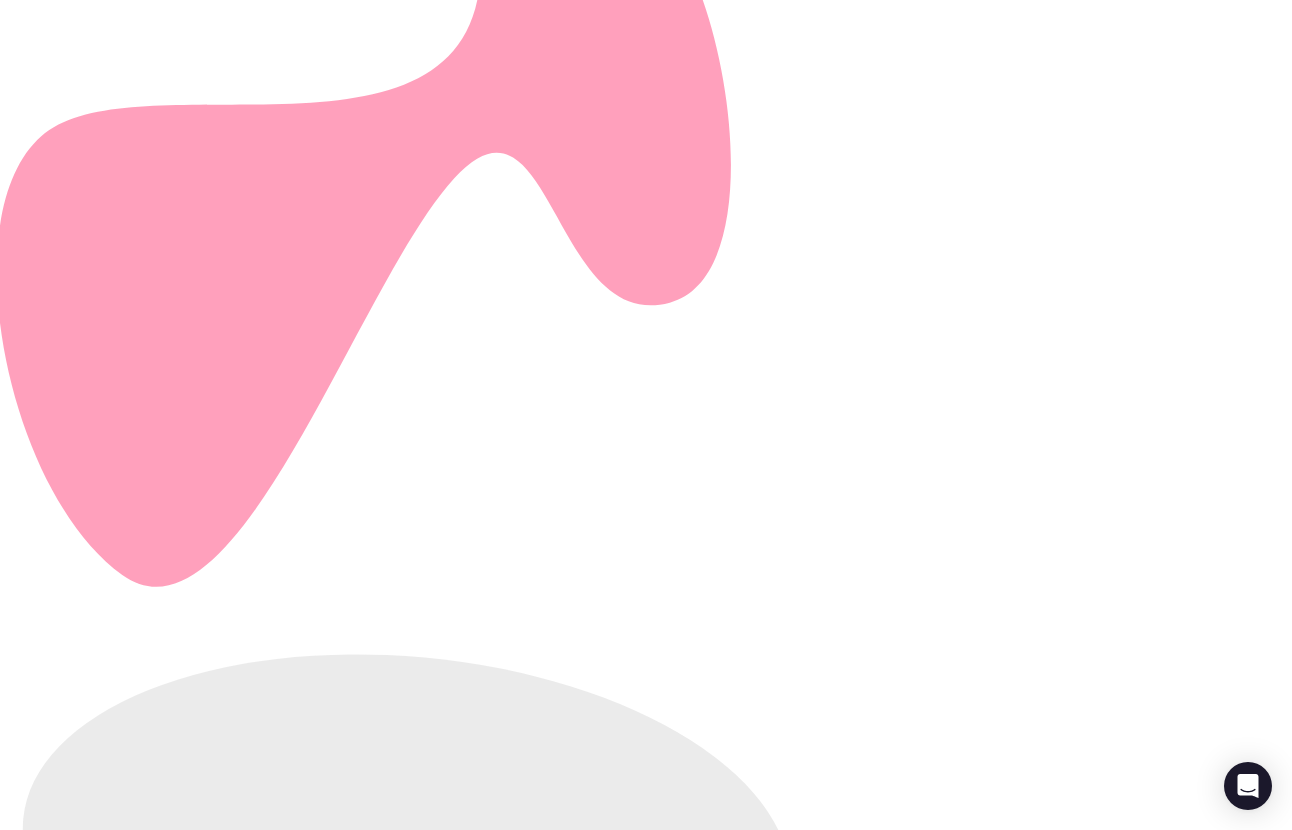 scroll, scrollTop: 0, scrollLeft: 0, axis: both 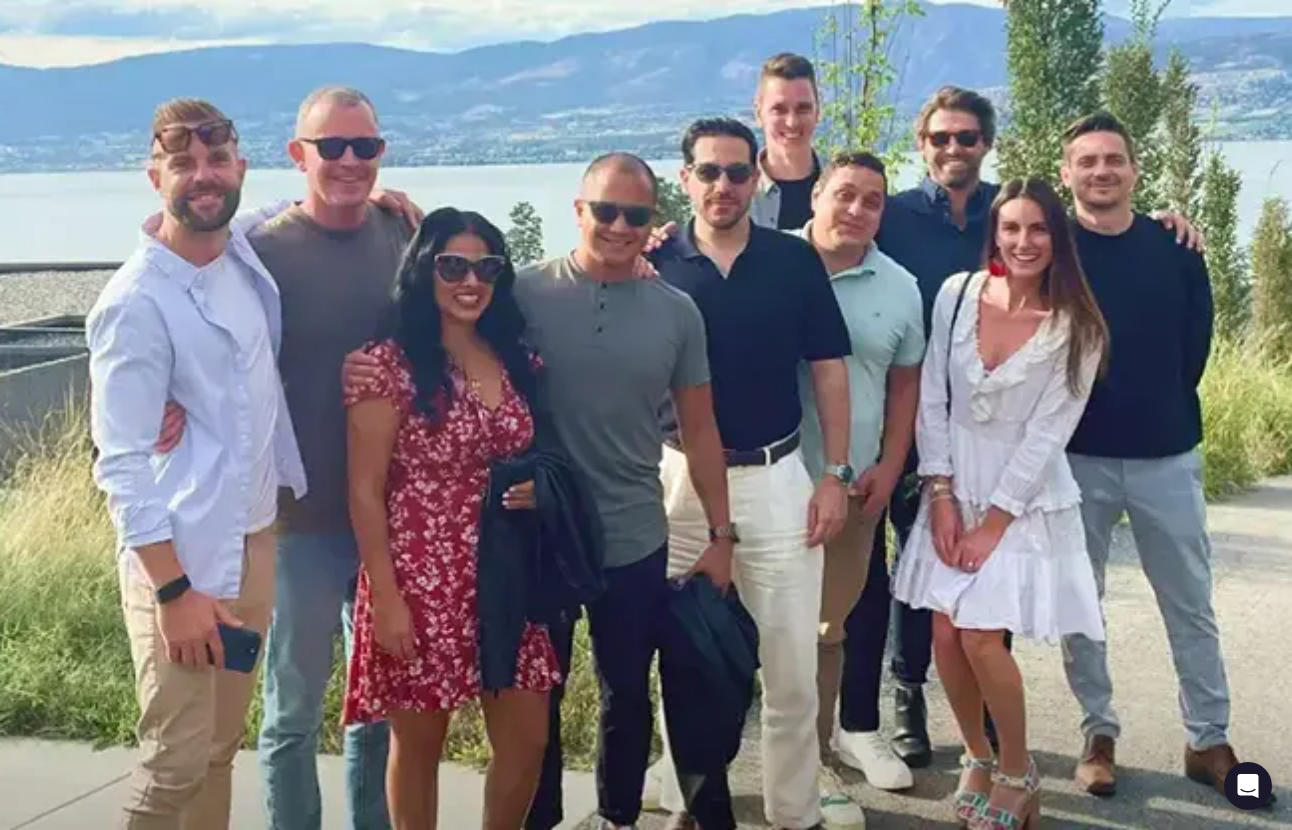click at bounding box center (79, 2516) 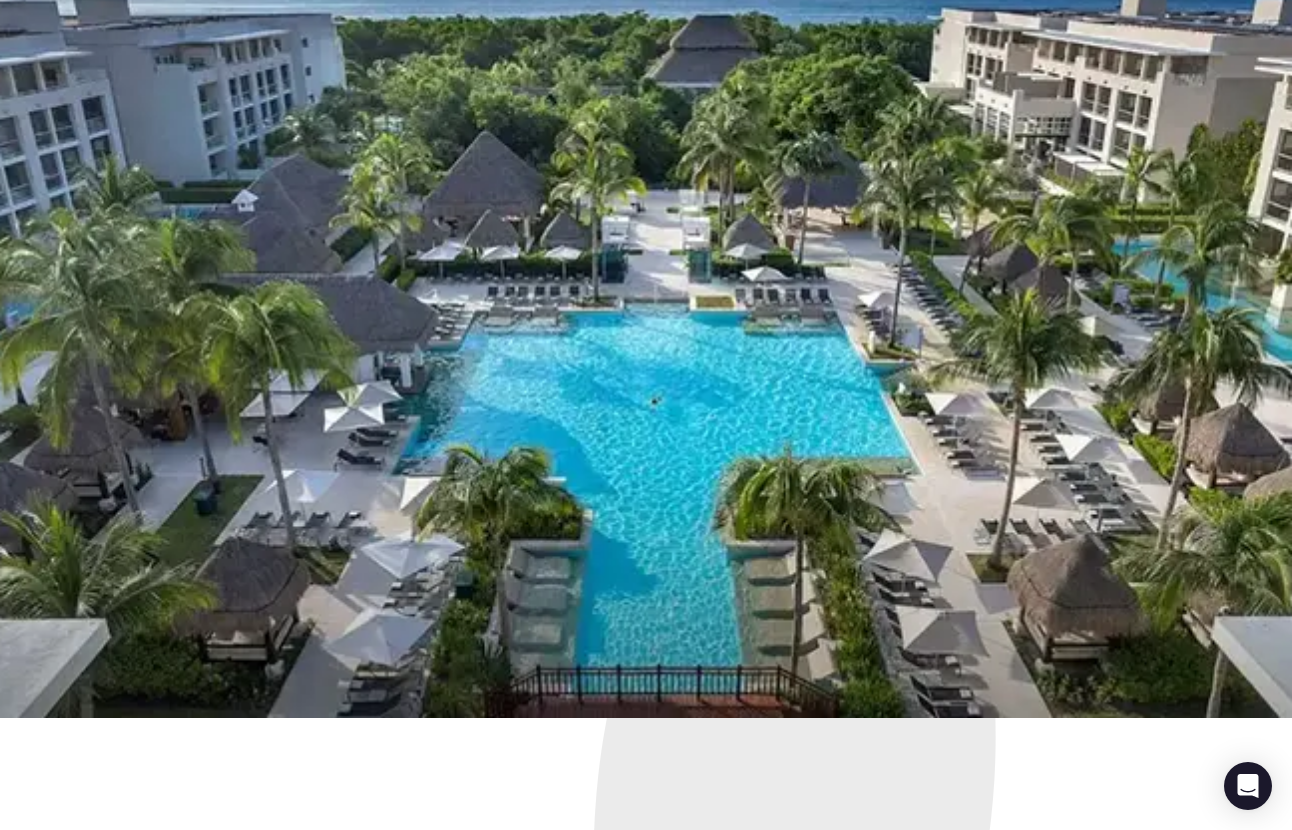 scroll, scrollTop: 145, scrollLeft: 0, axis: vertical 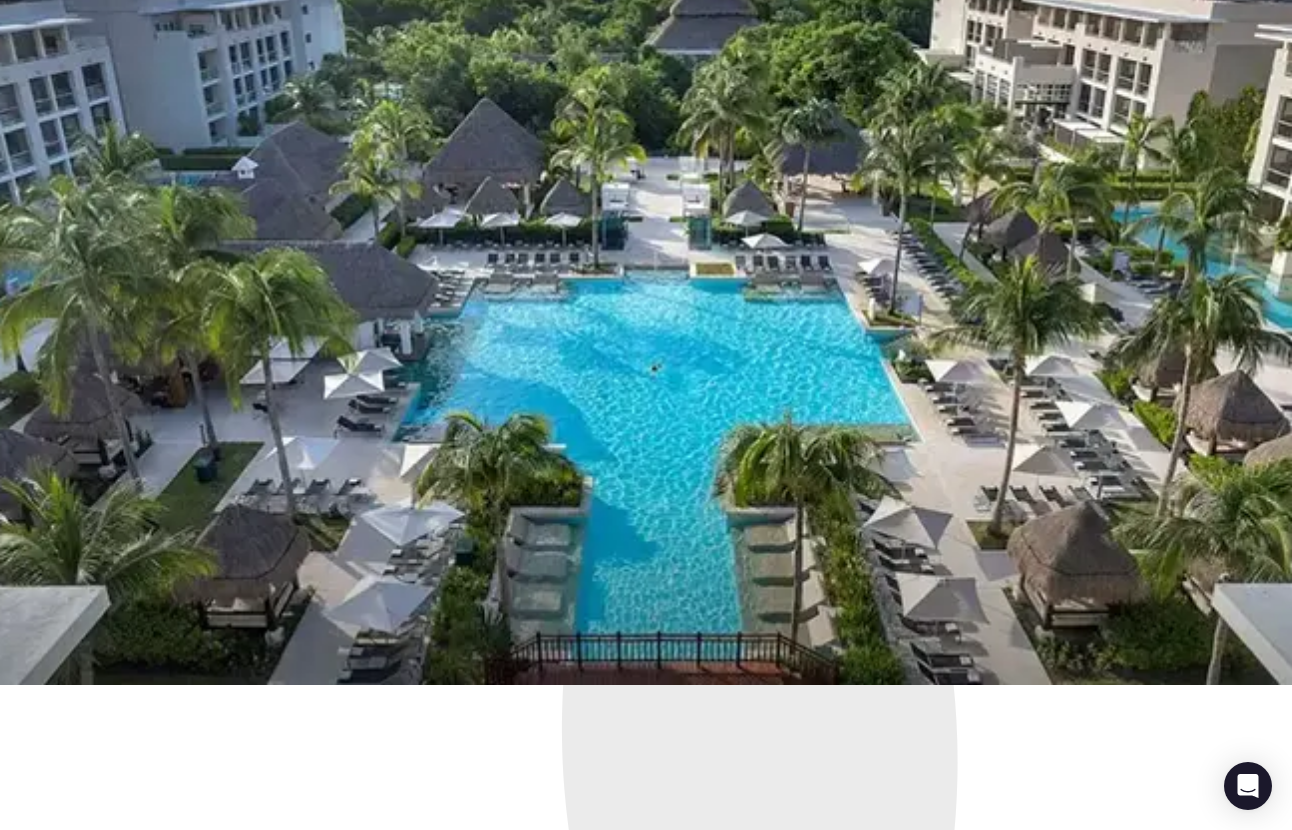 click on "Flexible" at bounding box center (131, 2368) 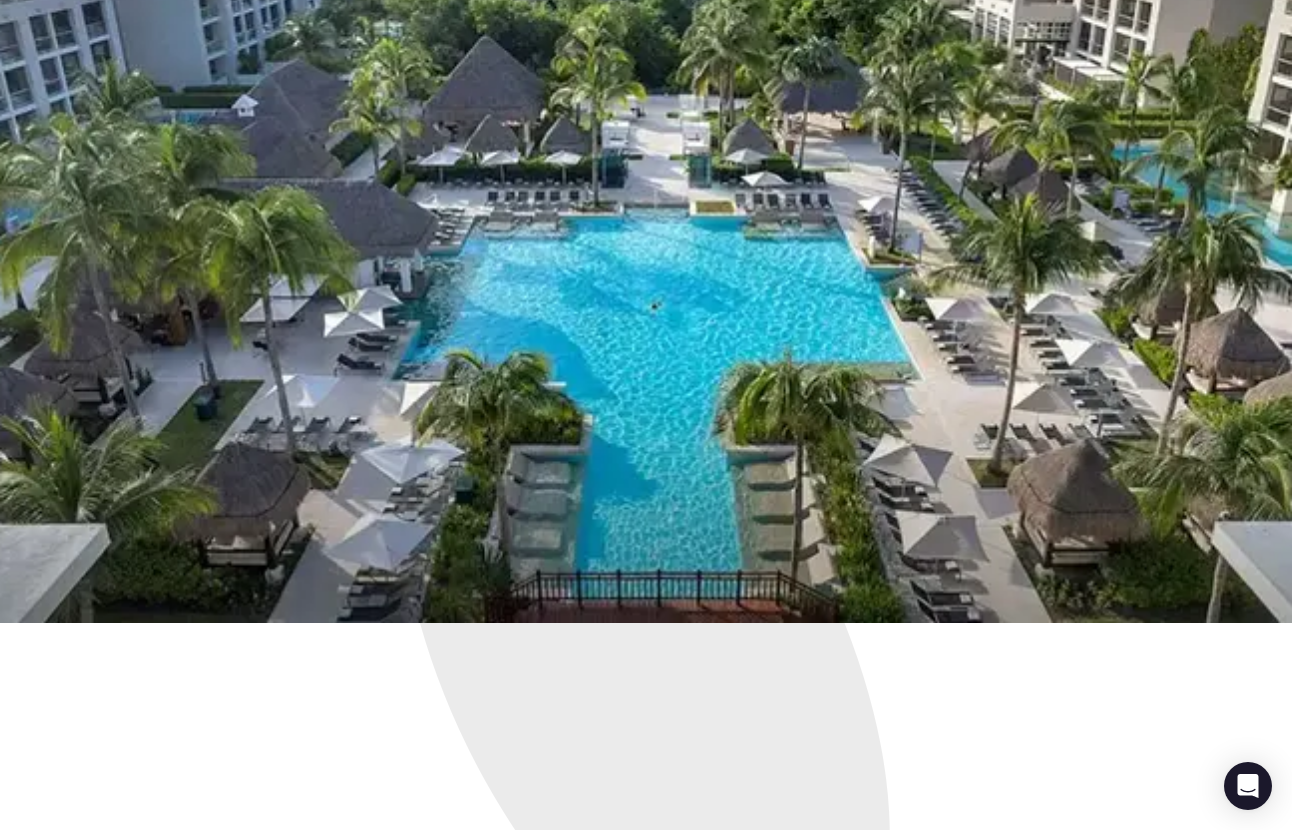 scroll, scrollTop: 209, scrollLeft: 0, axis: vertical 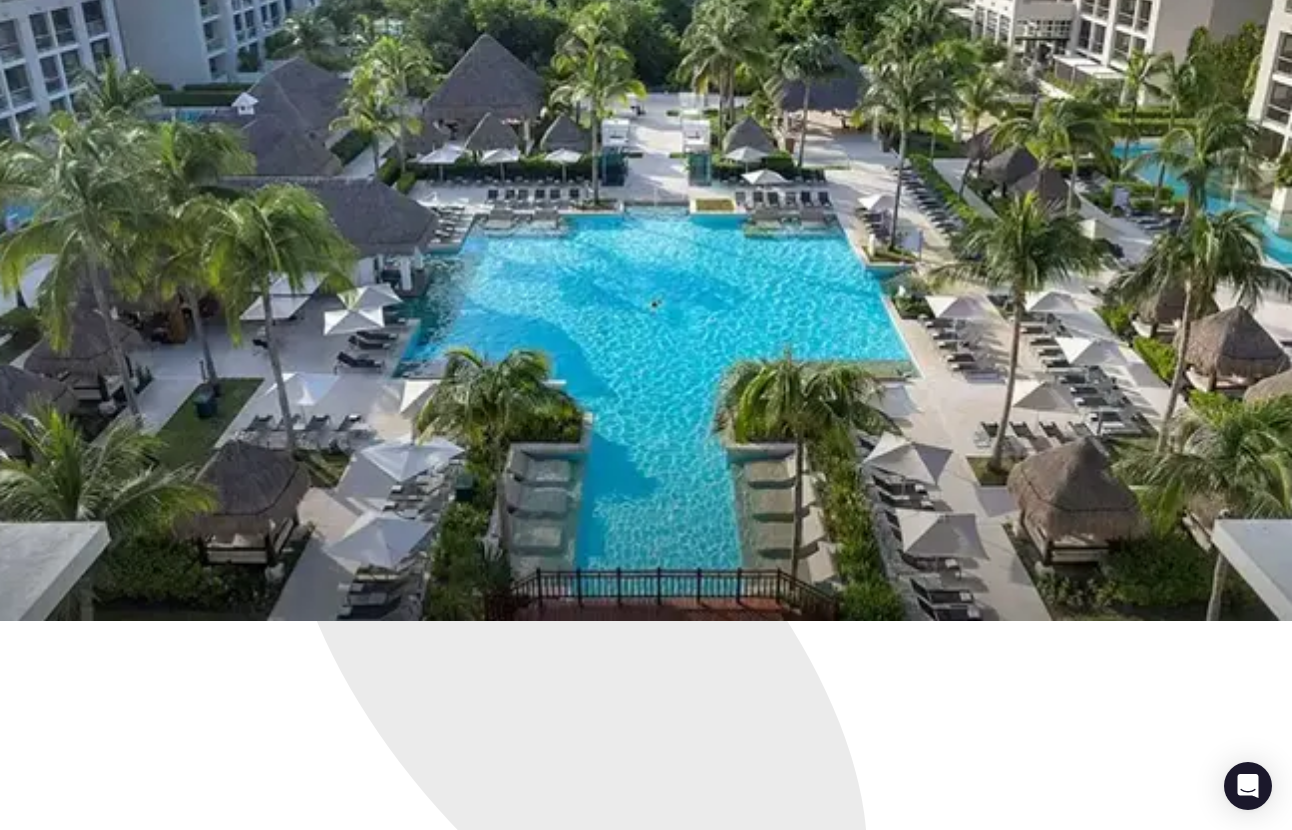 click on "Lorem" at bounding box center (646, 2615) 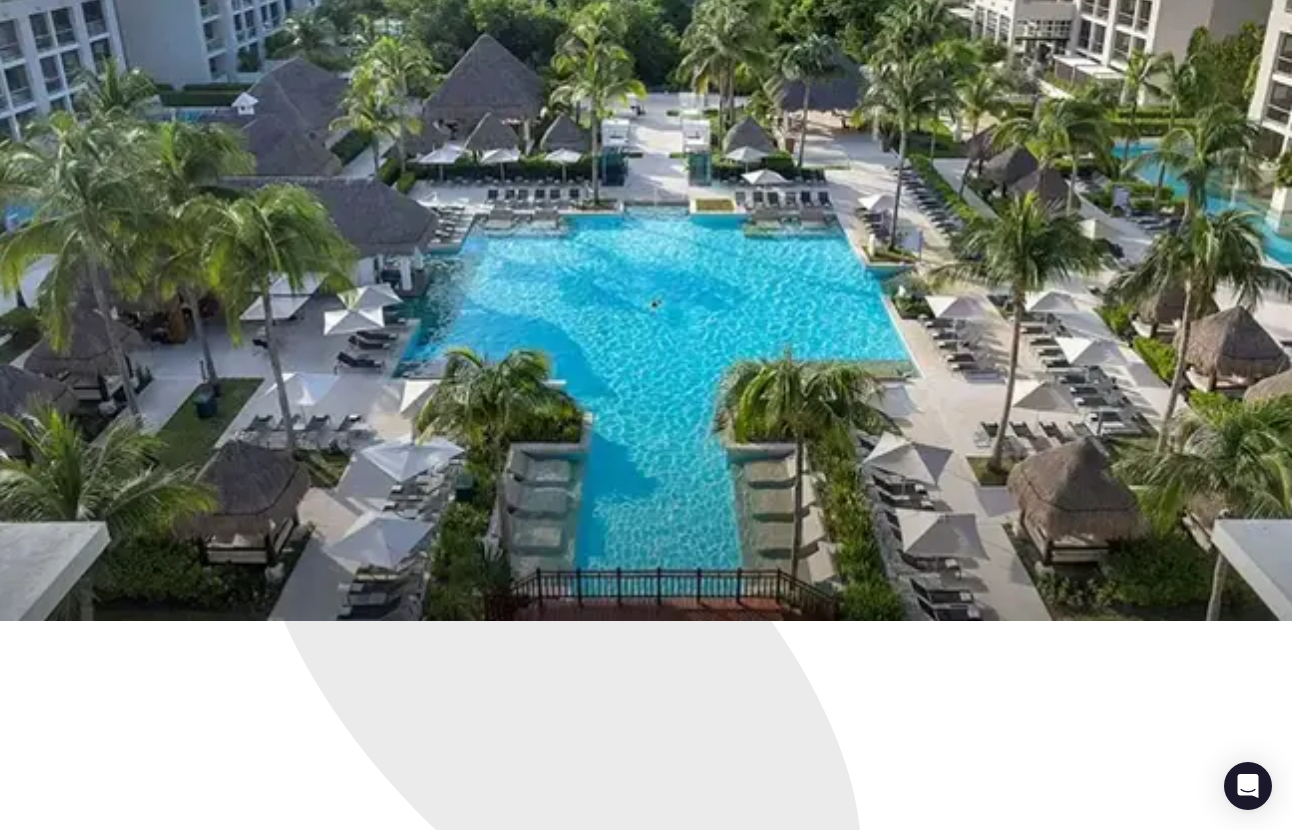 click on "Lorem" at bounding box center (646, 2905) 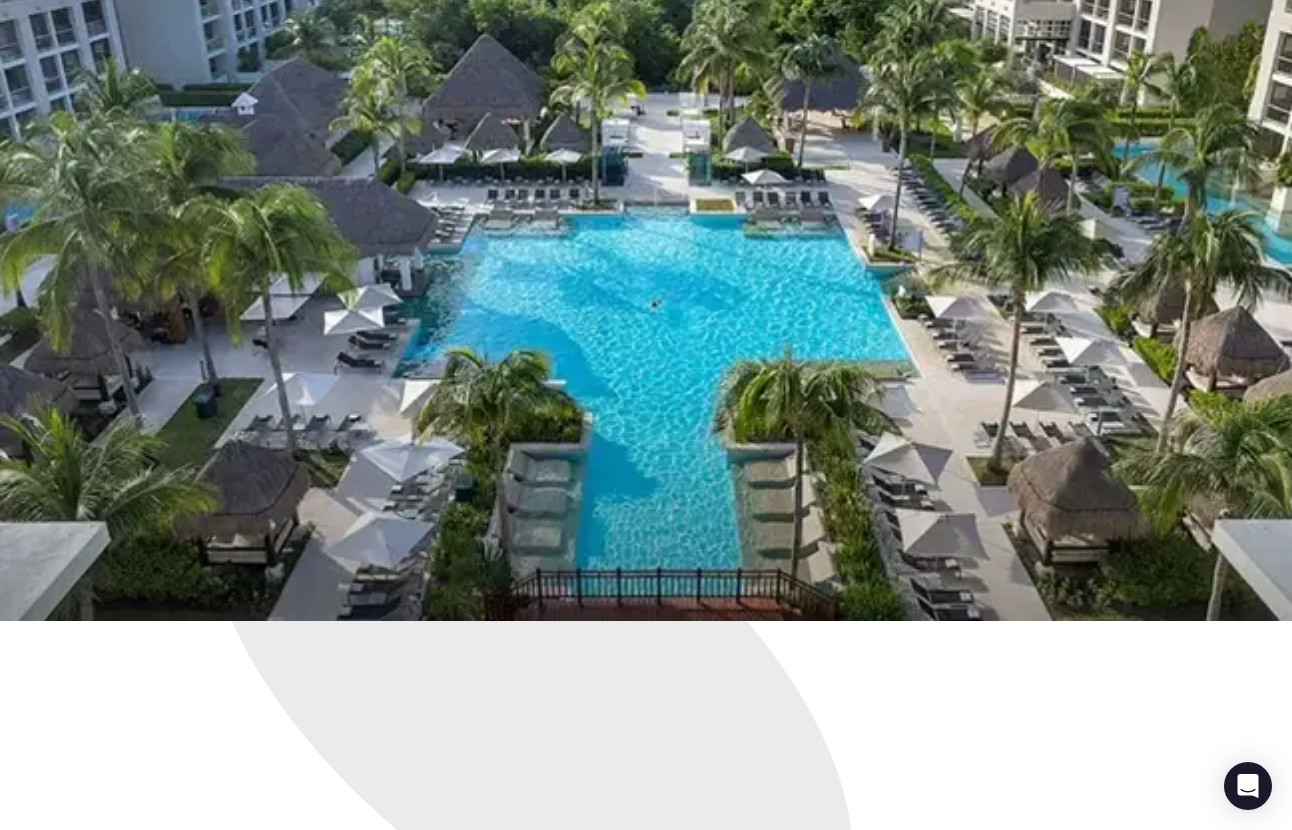 click on "Lor" at bounding box center (646, 2905) 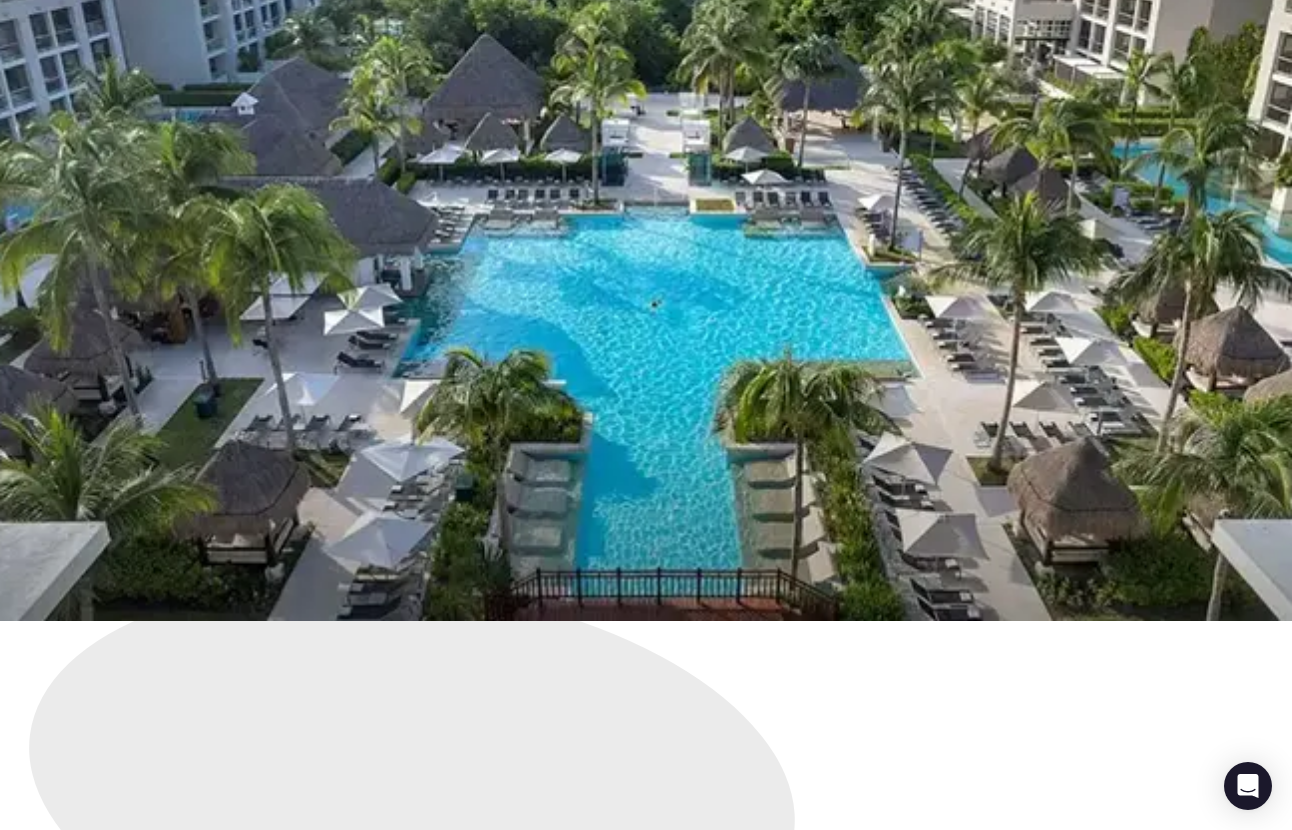 click on "Lore" at bounding box center (646, 2905) 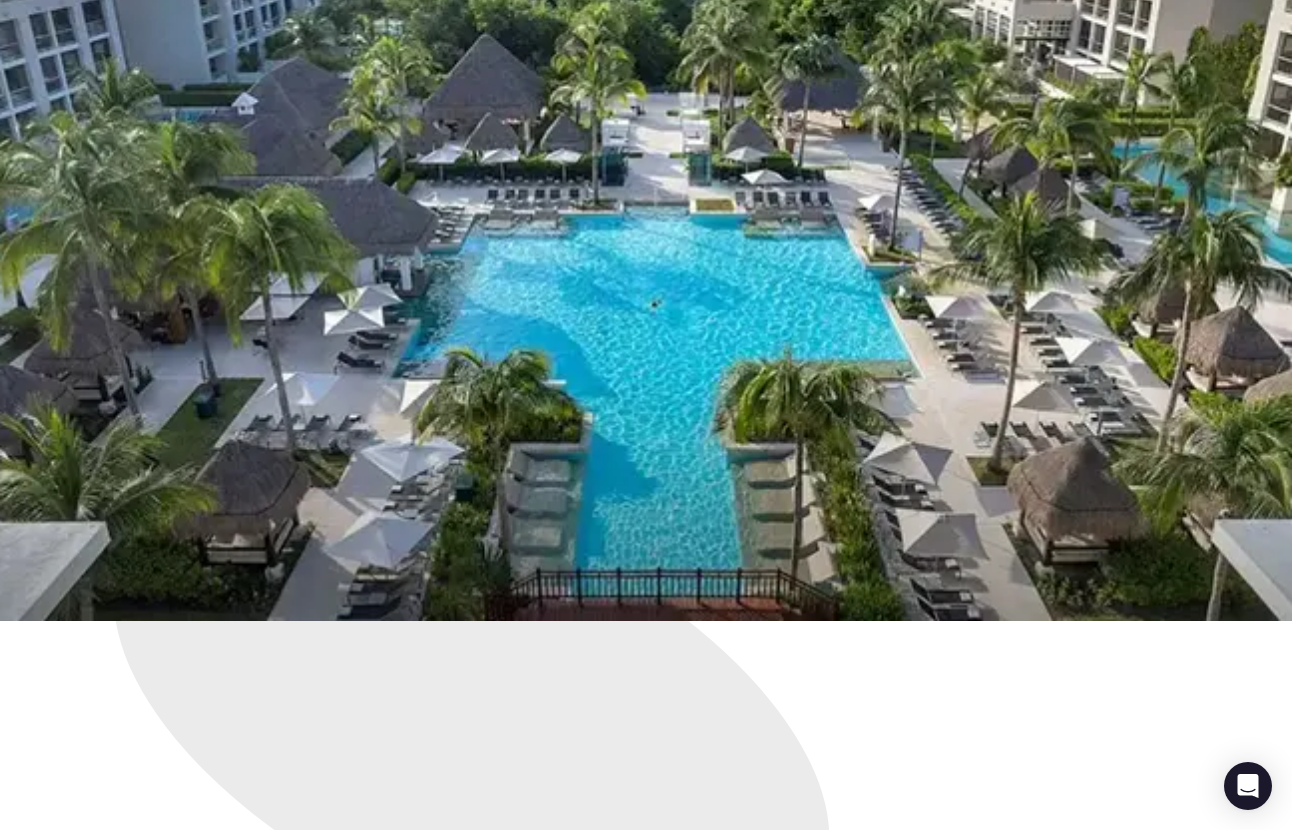 click at bounding box center [134, 3808] 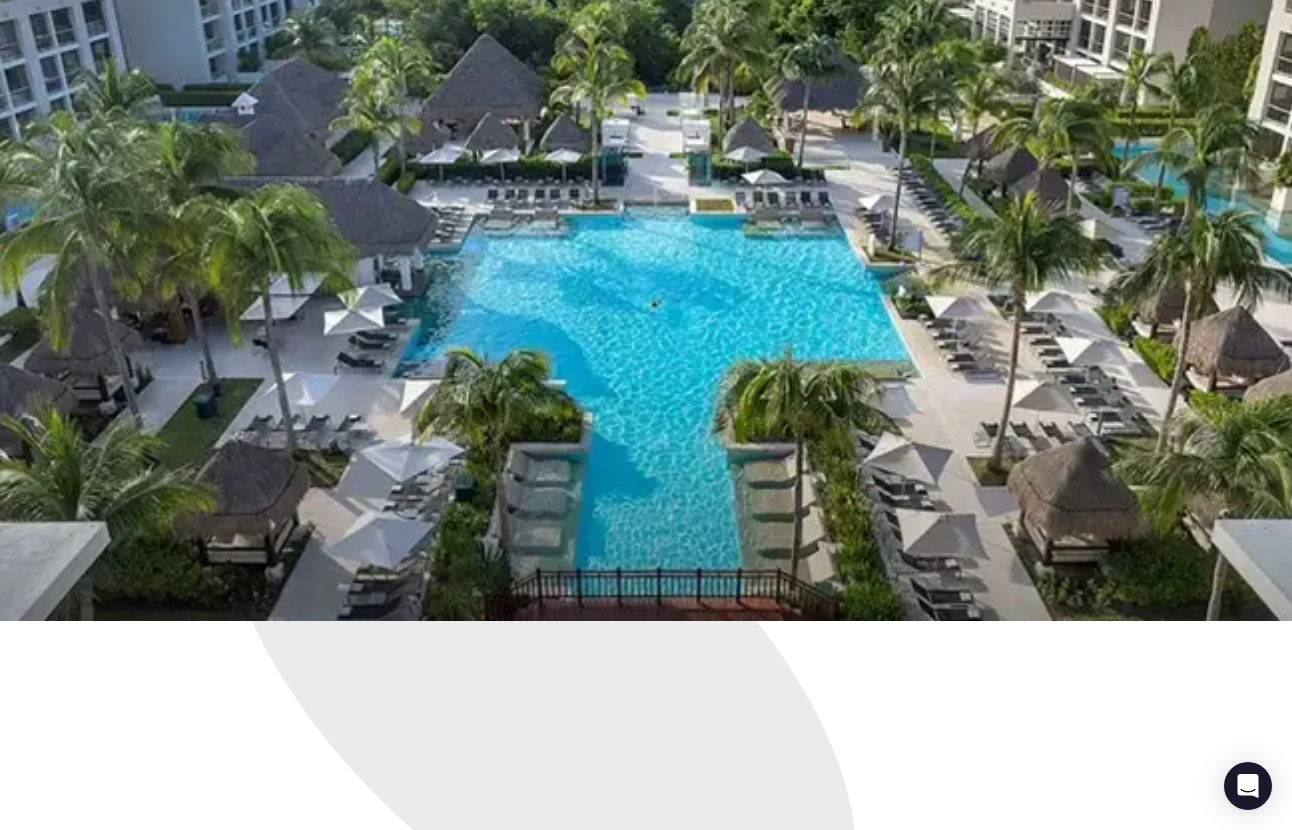 scroll, scrollTop: 300, scrollLeft: 0, axis: vertical 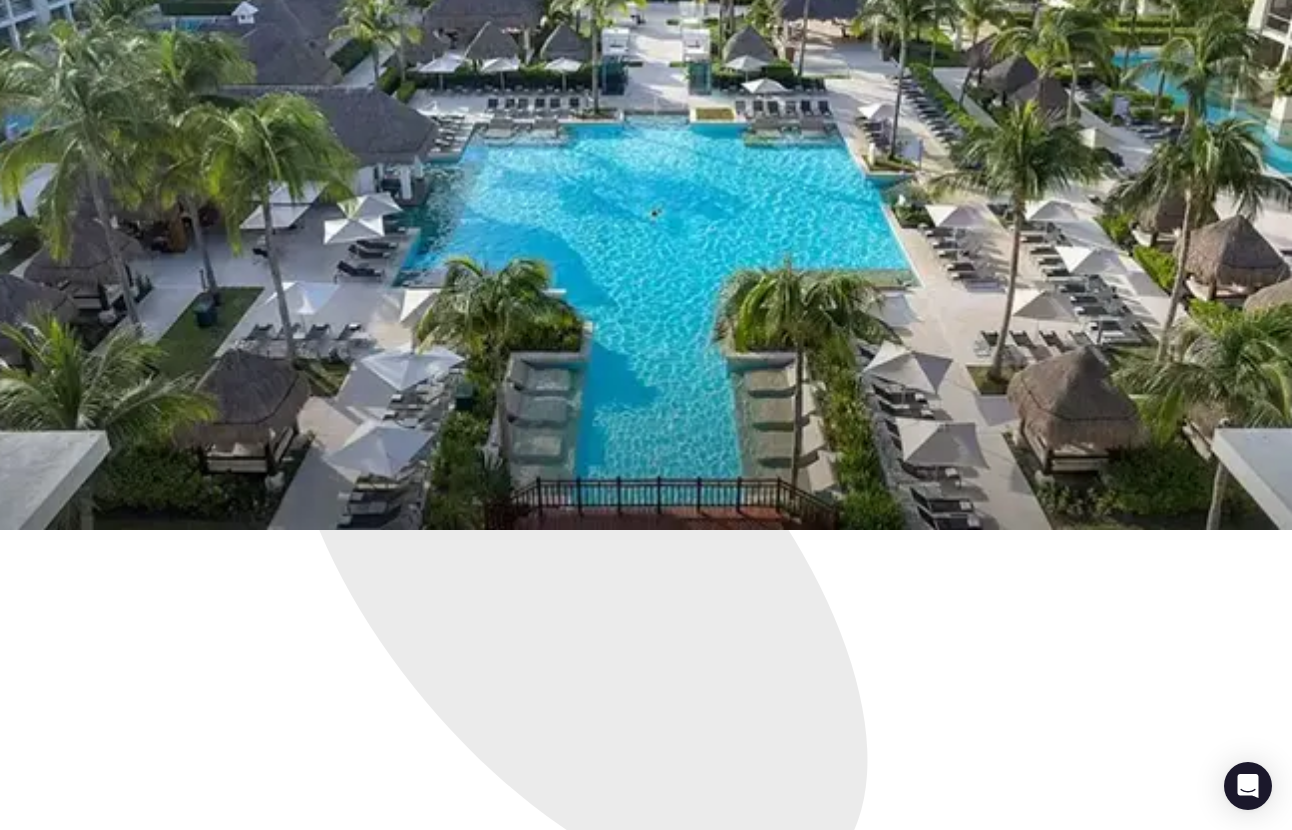 click on "Next" at bounding box center [75, 3741] 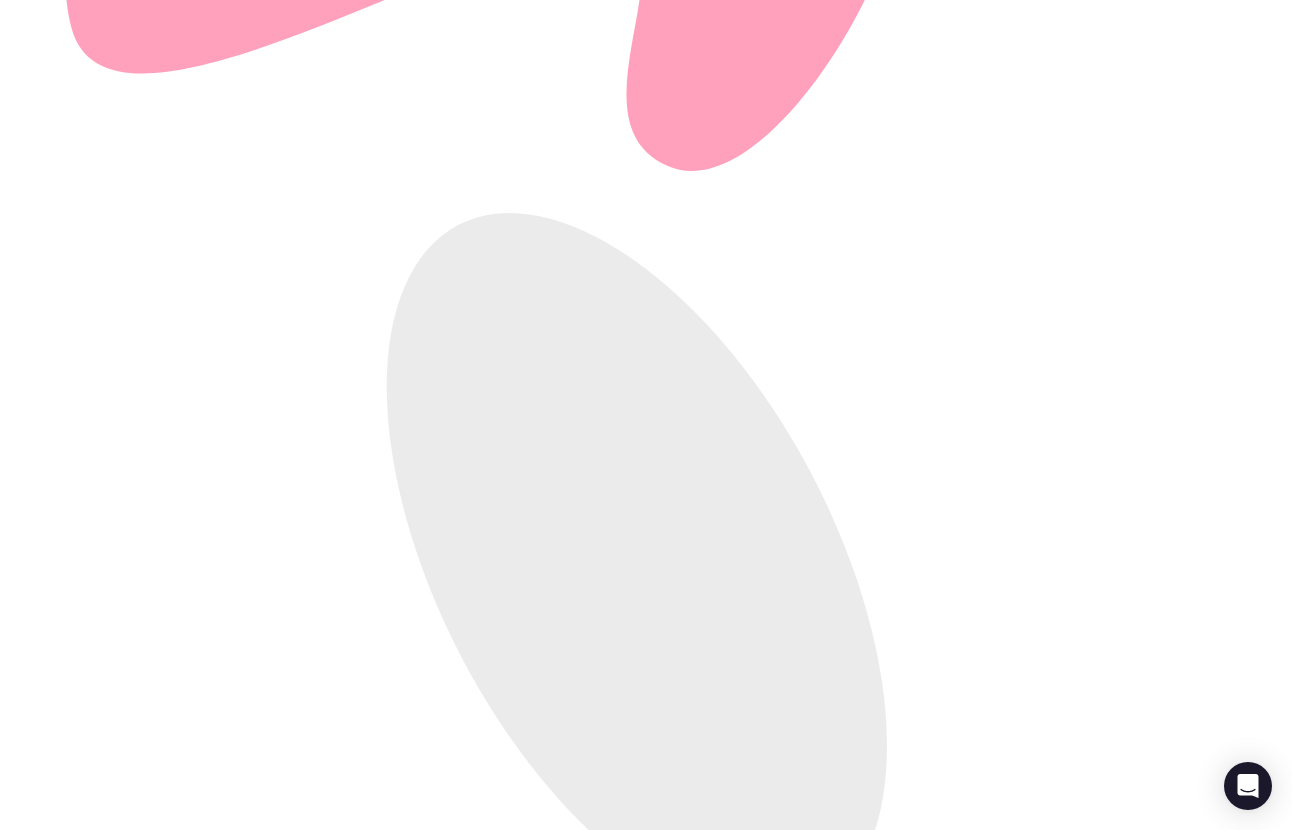scroll, scrollTop: 0, scrollLeft: 0, axis: both 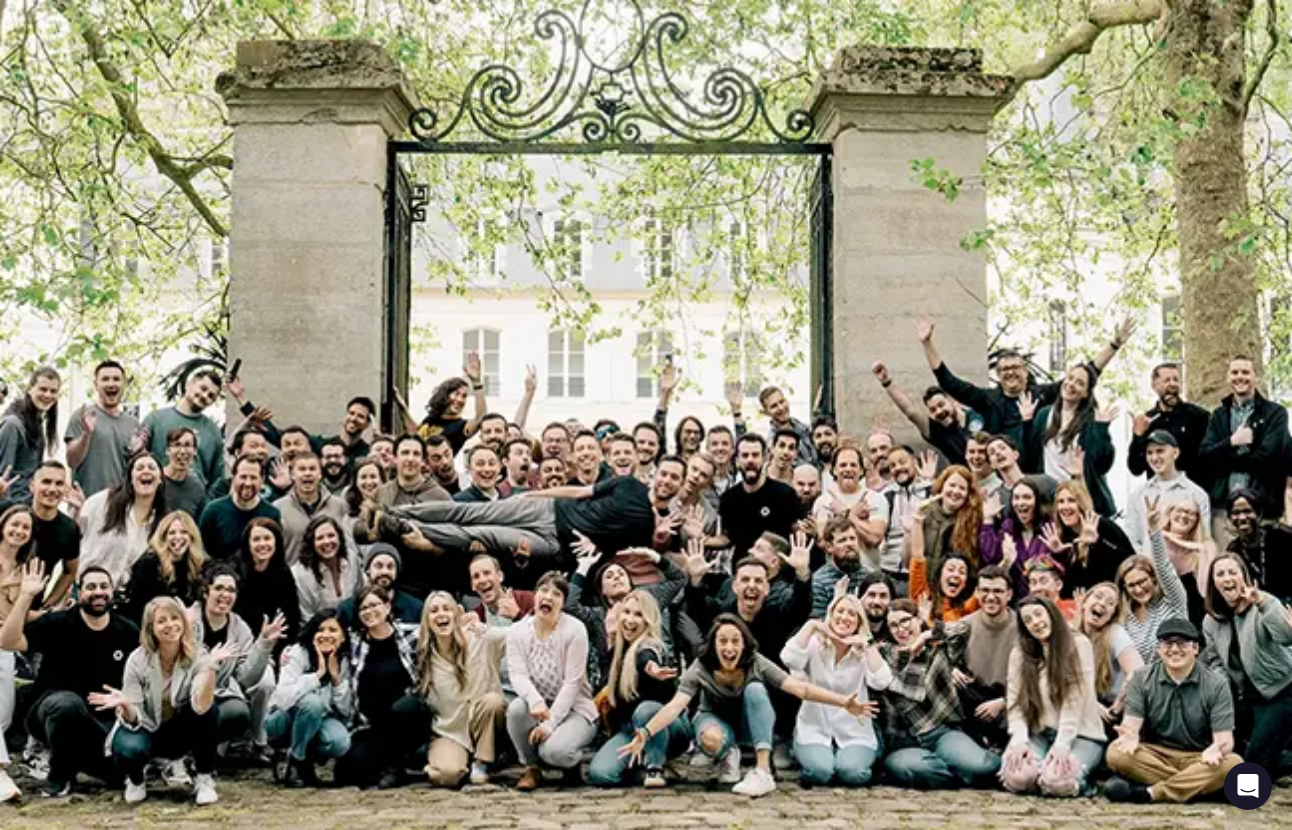 click at bounding box center [79, 2623] 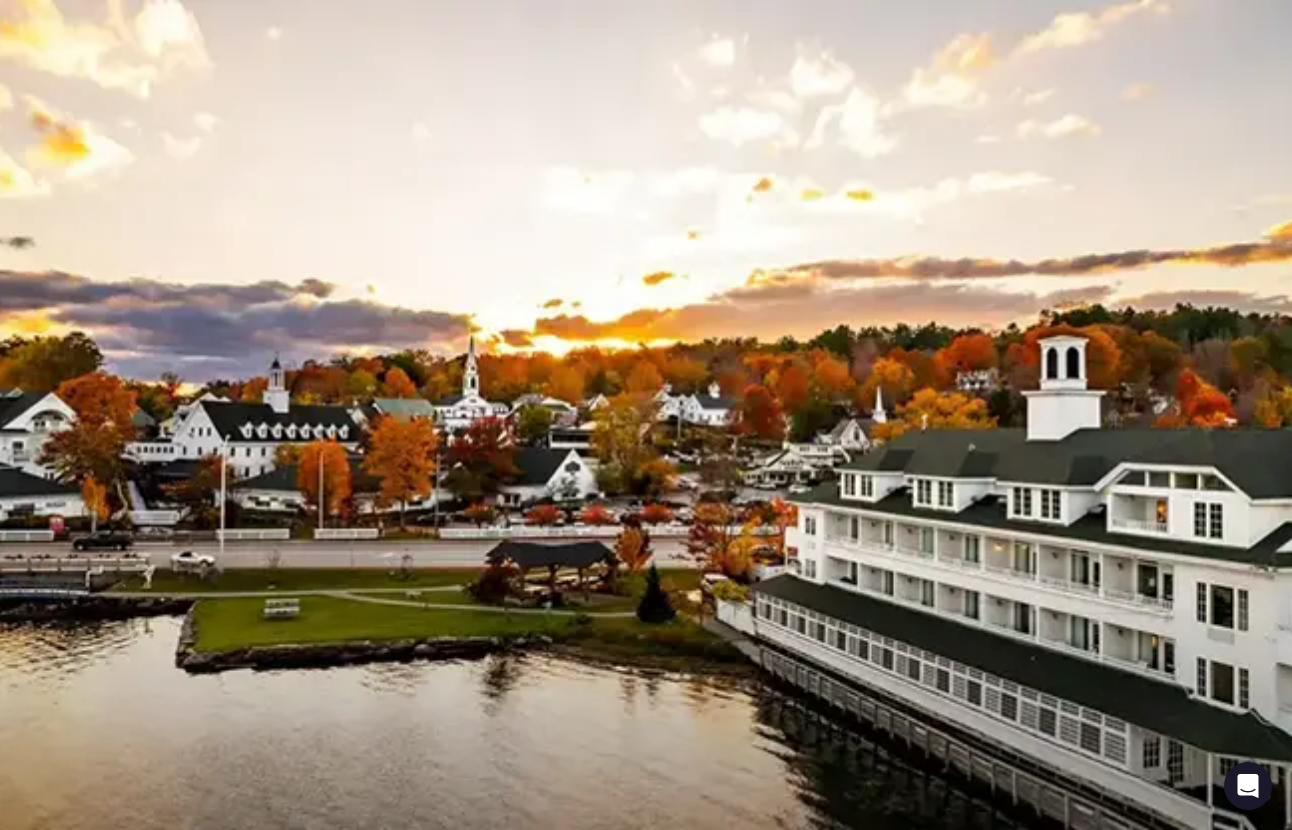 click on "Turkey" at bounding box center (51, 2531) 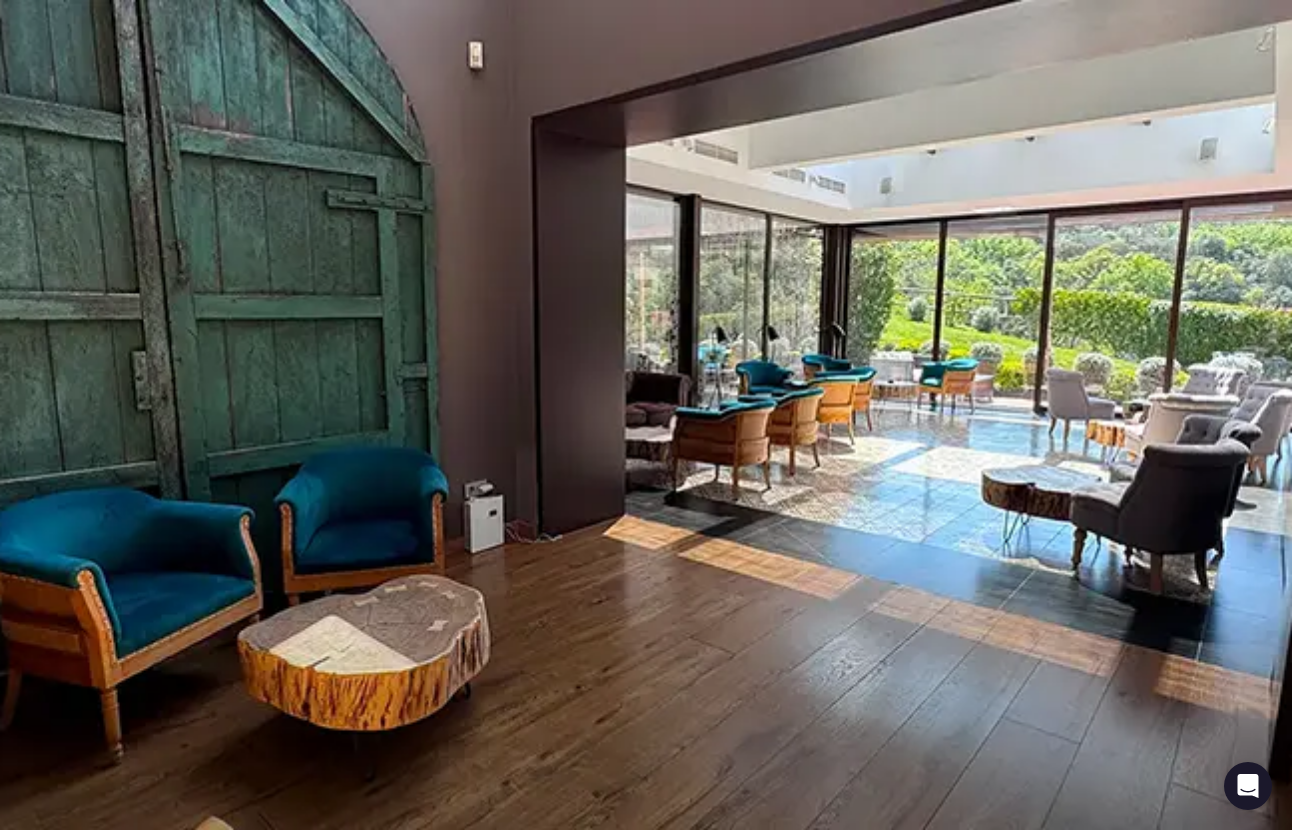 click on "$100,000-$250,000" at bounding box center (78, 2561) 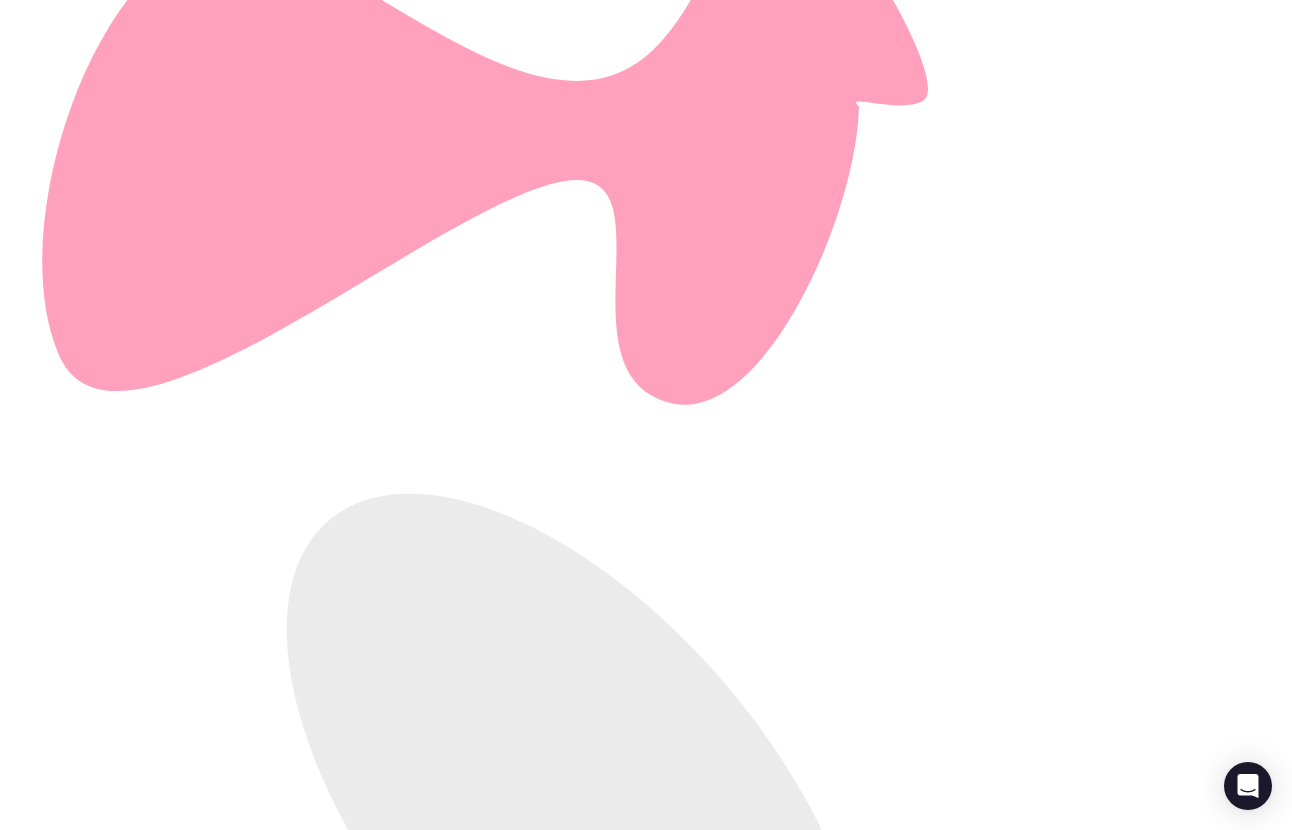 scroll, scrollTop: 0, scrollLeft: 0, axis: both 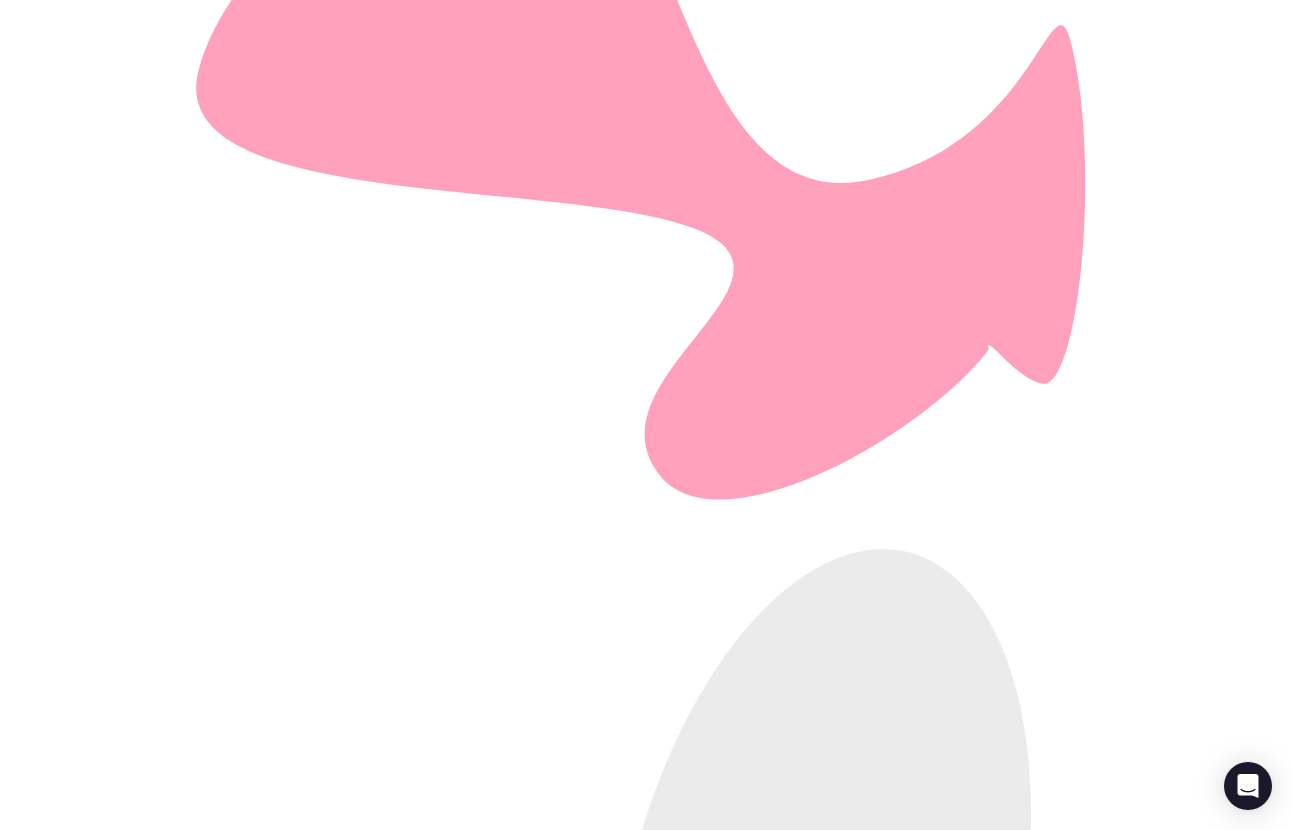 click on "Continue" at bounding box center [37, 2375] 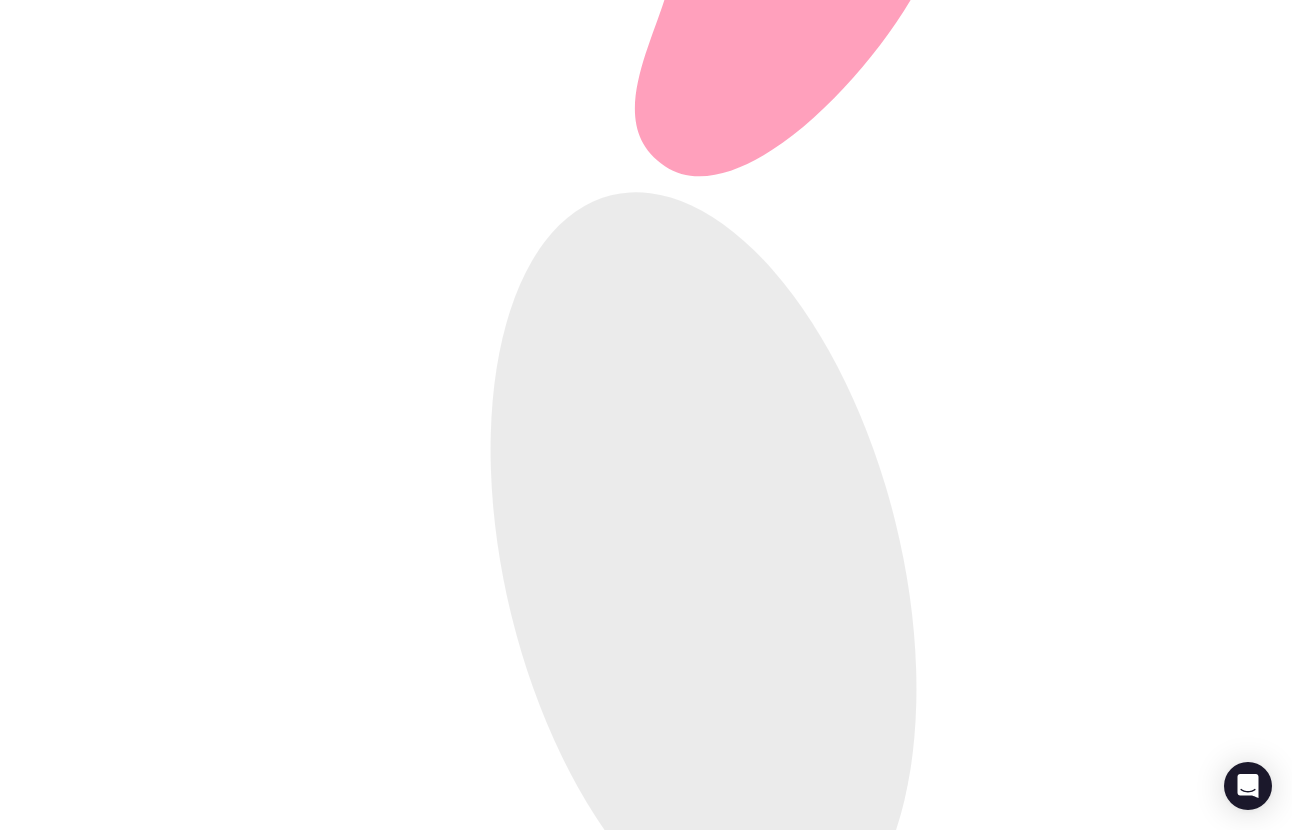 scroll, scrollTop: 305, scrollLeft: 0, axis: vertical 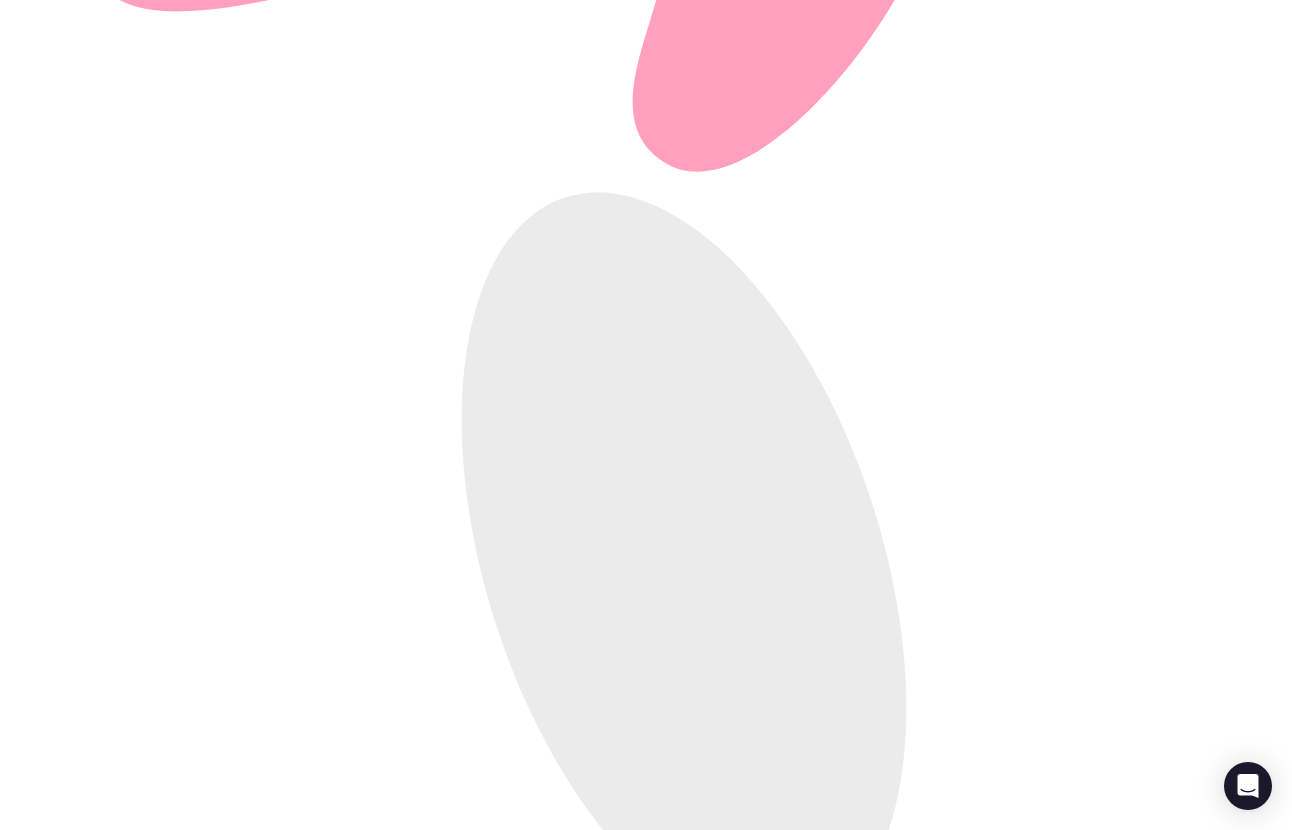 click on "Explore 20,000+ venues now" at bounding box center (102, 1968) 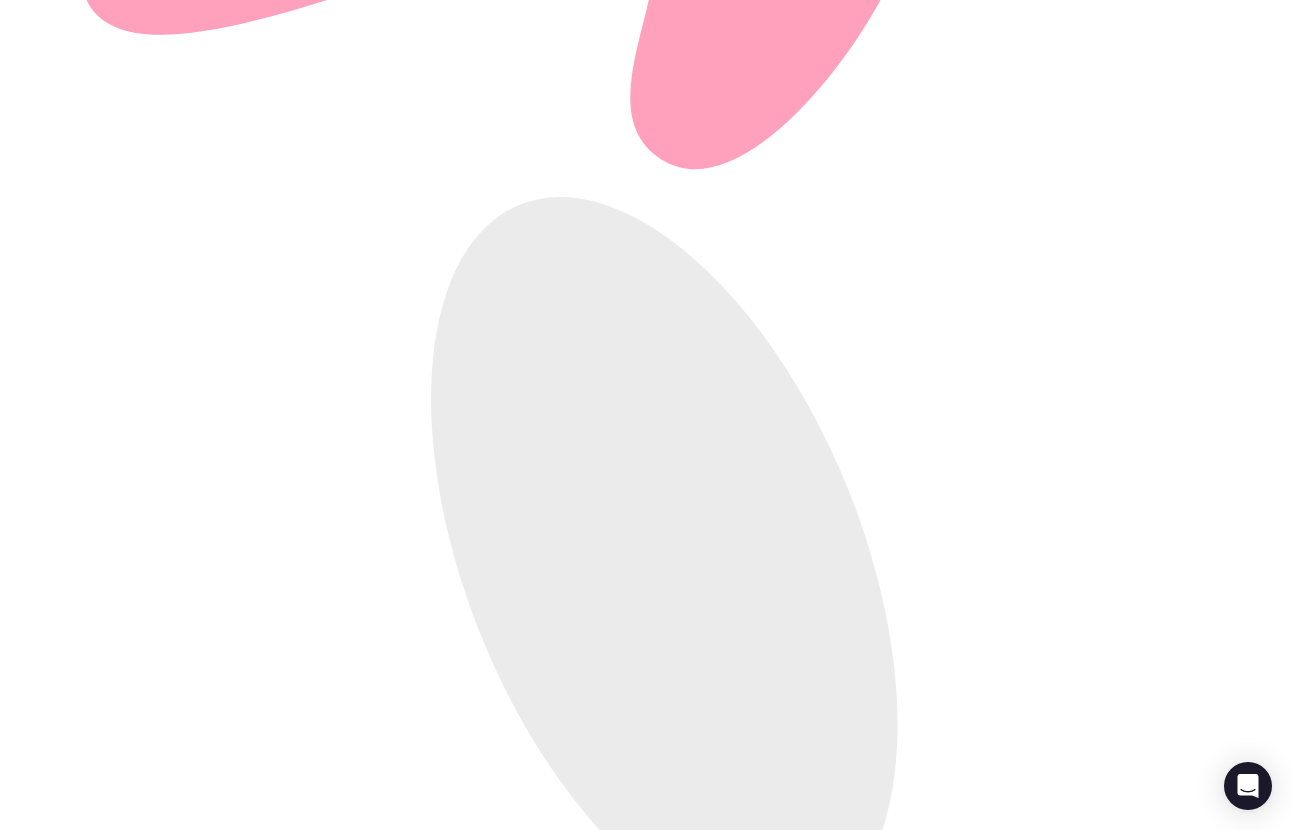 scroll, scrollTop: 0, scrollLeft: 0, axis: both 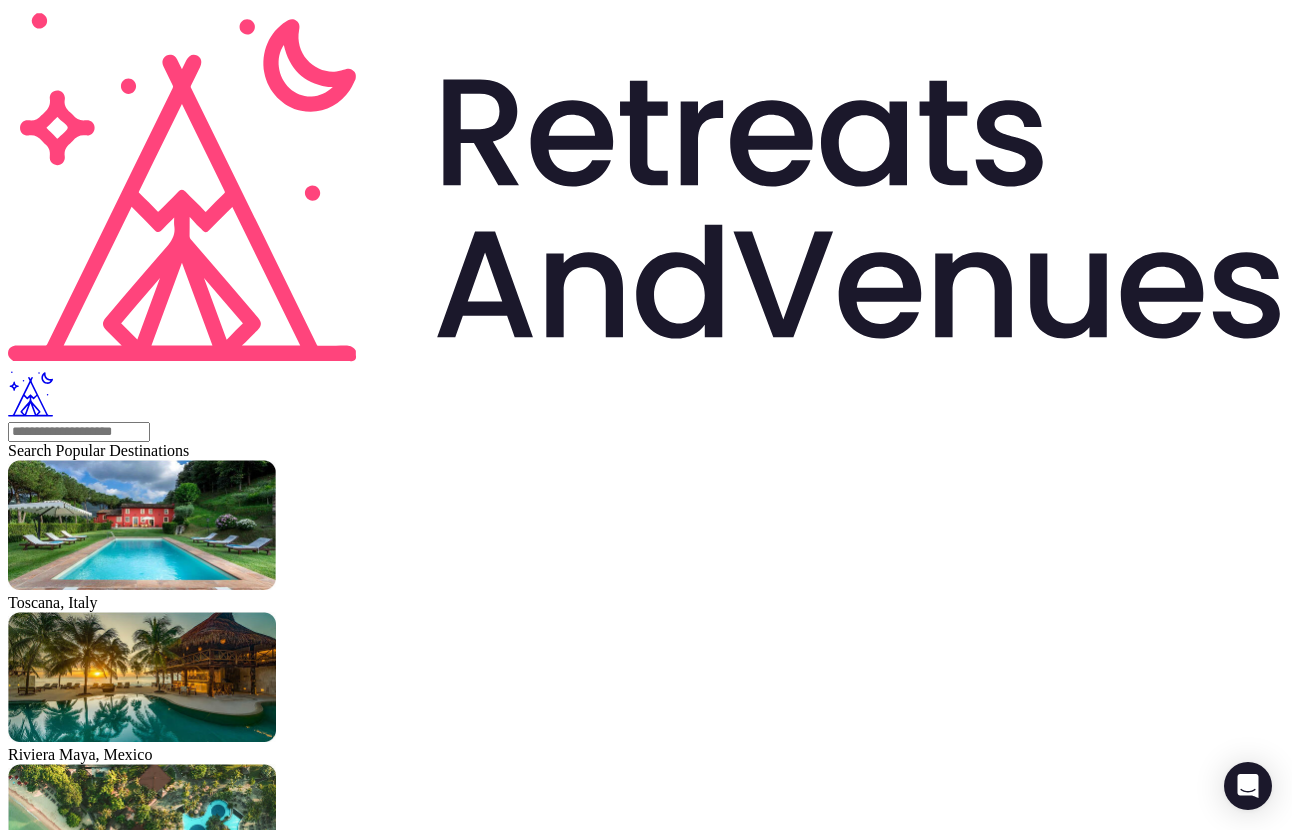 click at bounding box center (646, 1921) 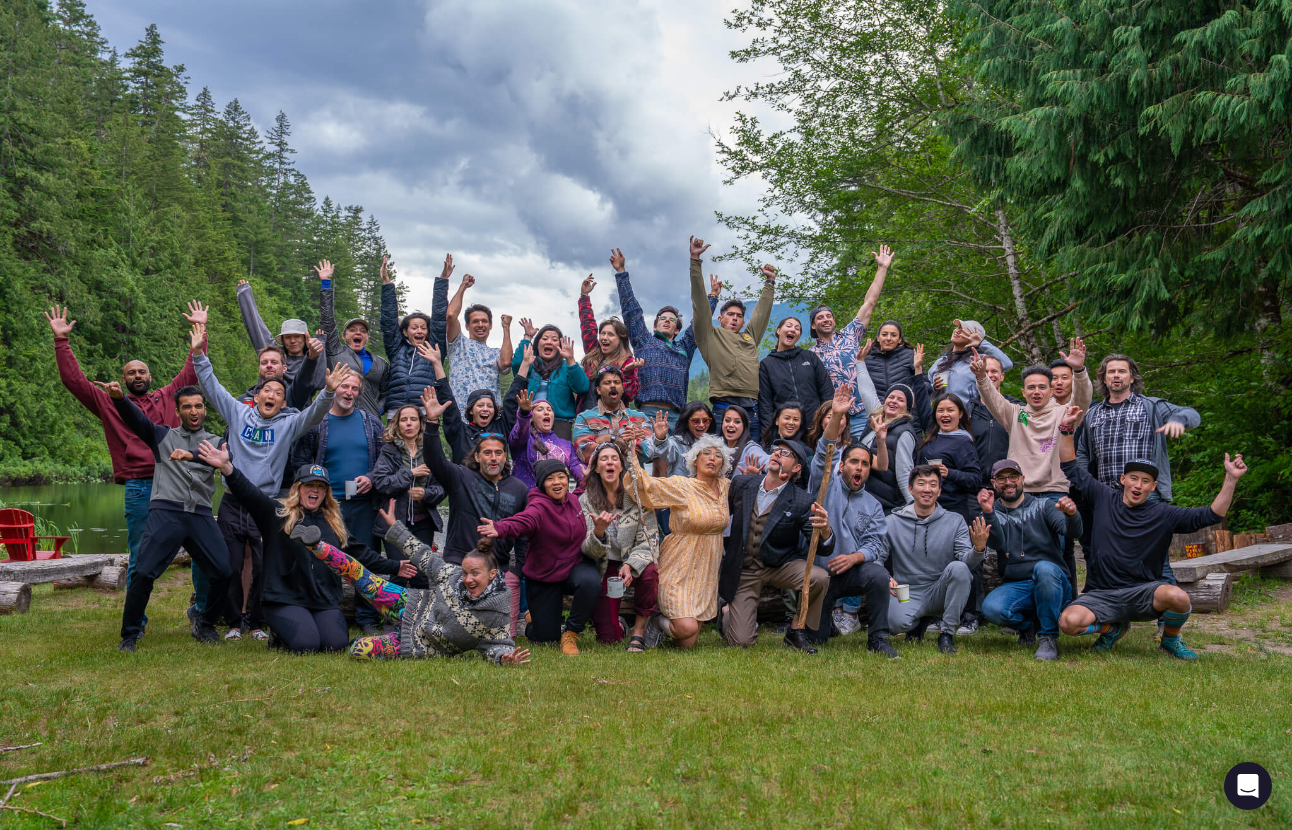 click on "Sign Up" at bounding box center [88, 1925] 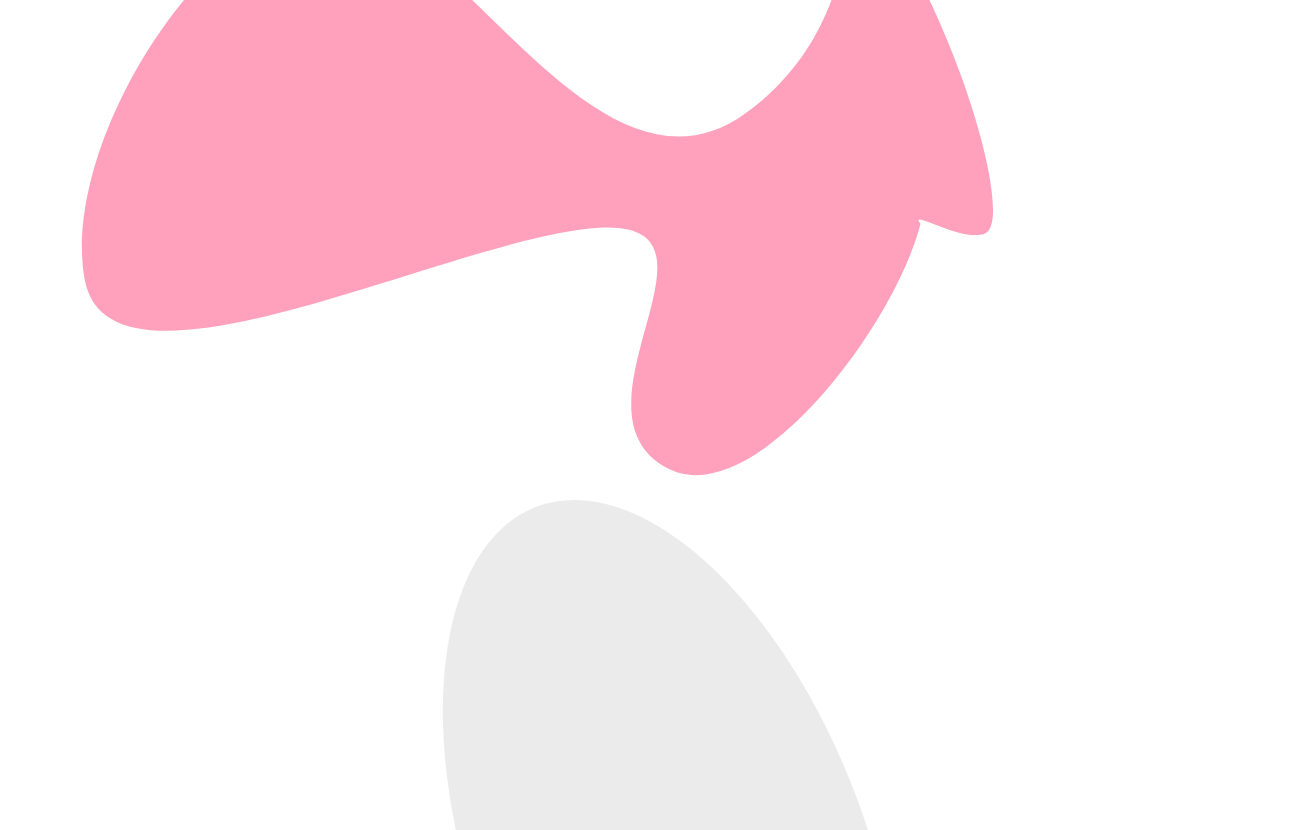 click on "Planning a retreat" at bounding box center [646, 2308] 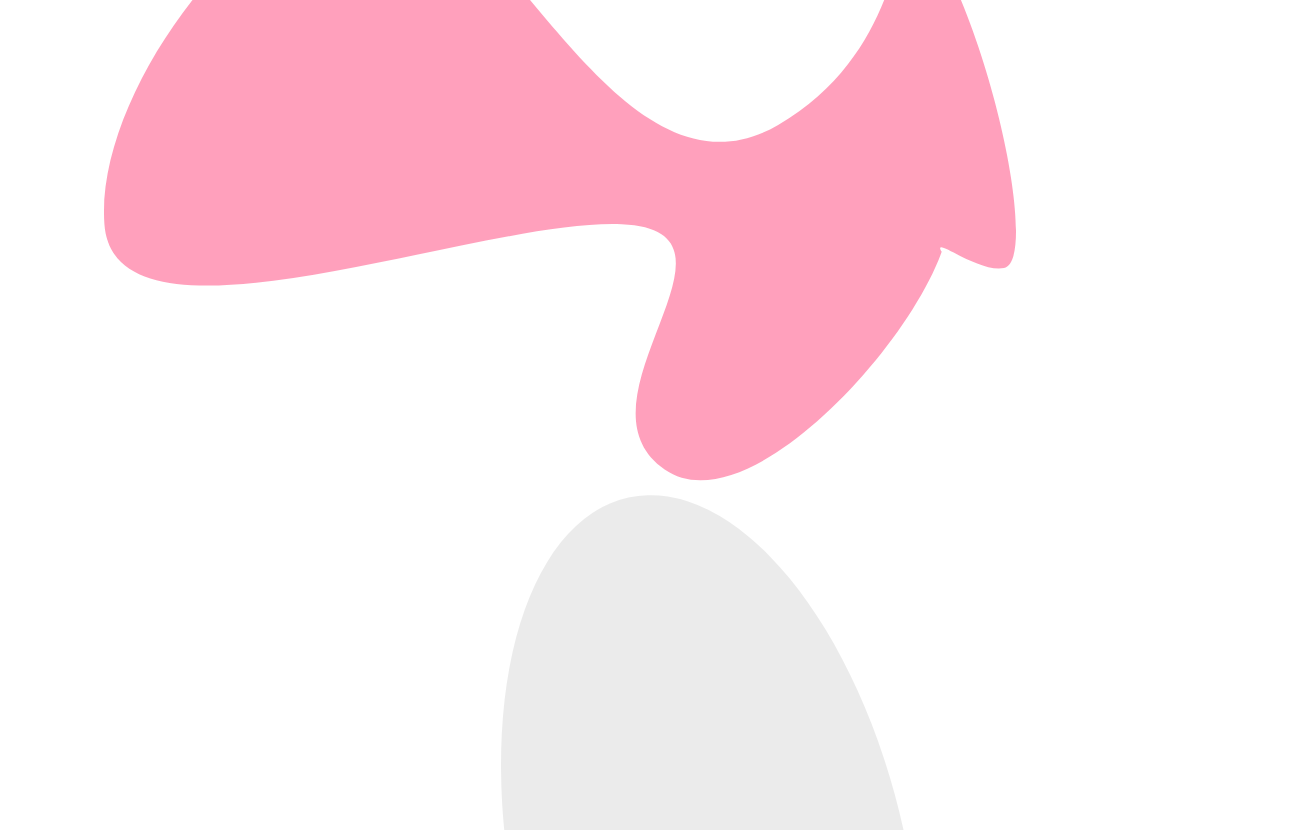 click on "Submit" at bounding box center (31, 2729) 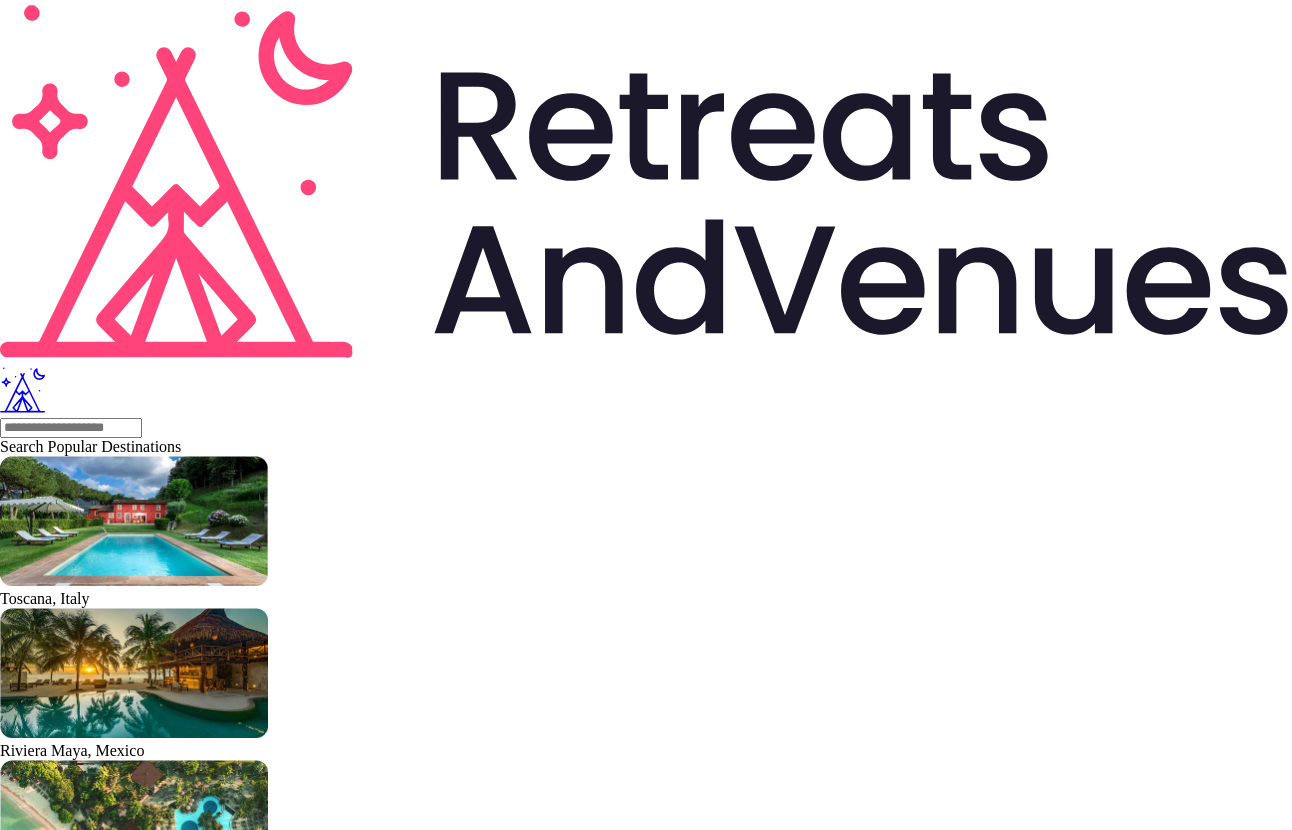 click at bounding box center (71, 2779) 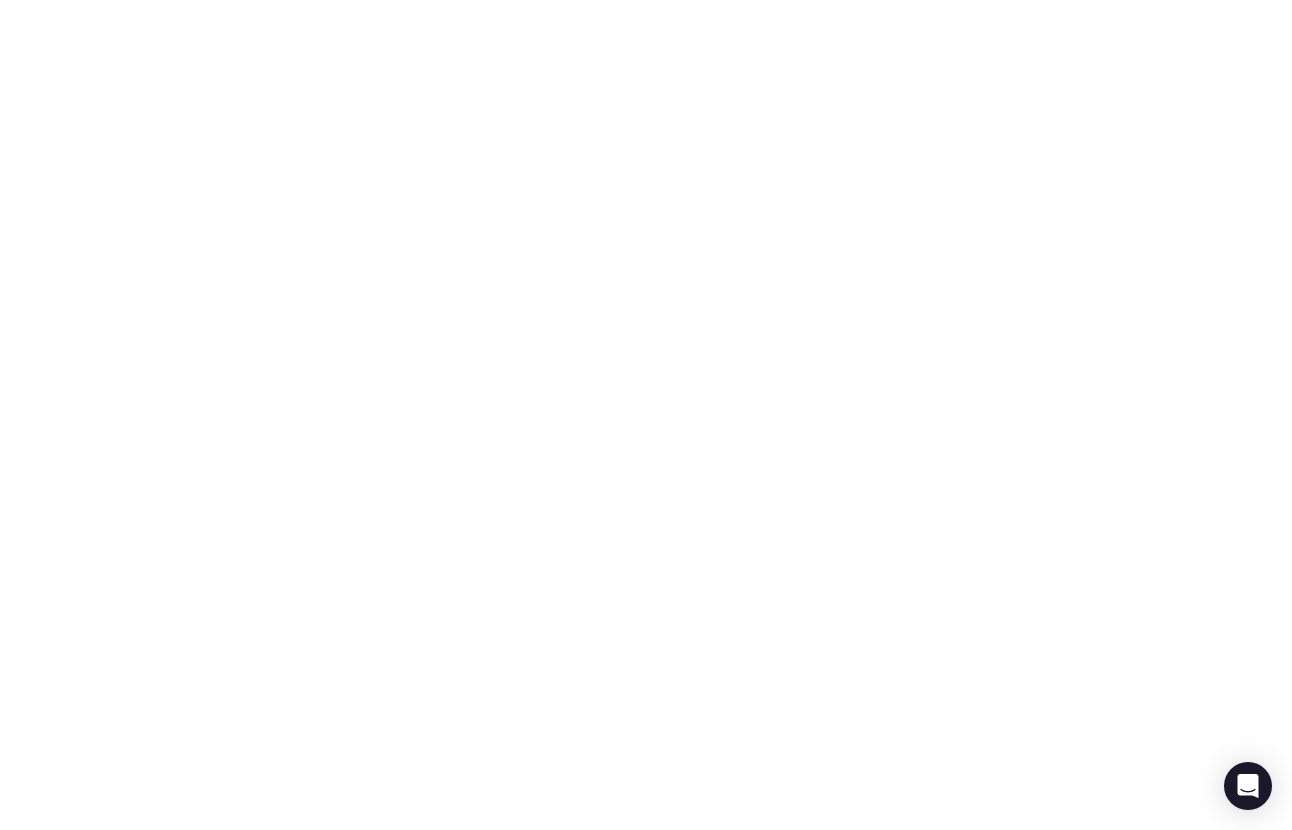 scroll, scrollTop: 0, scrollLeft: 0, axis: both 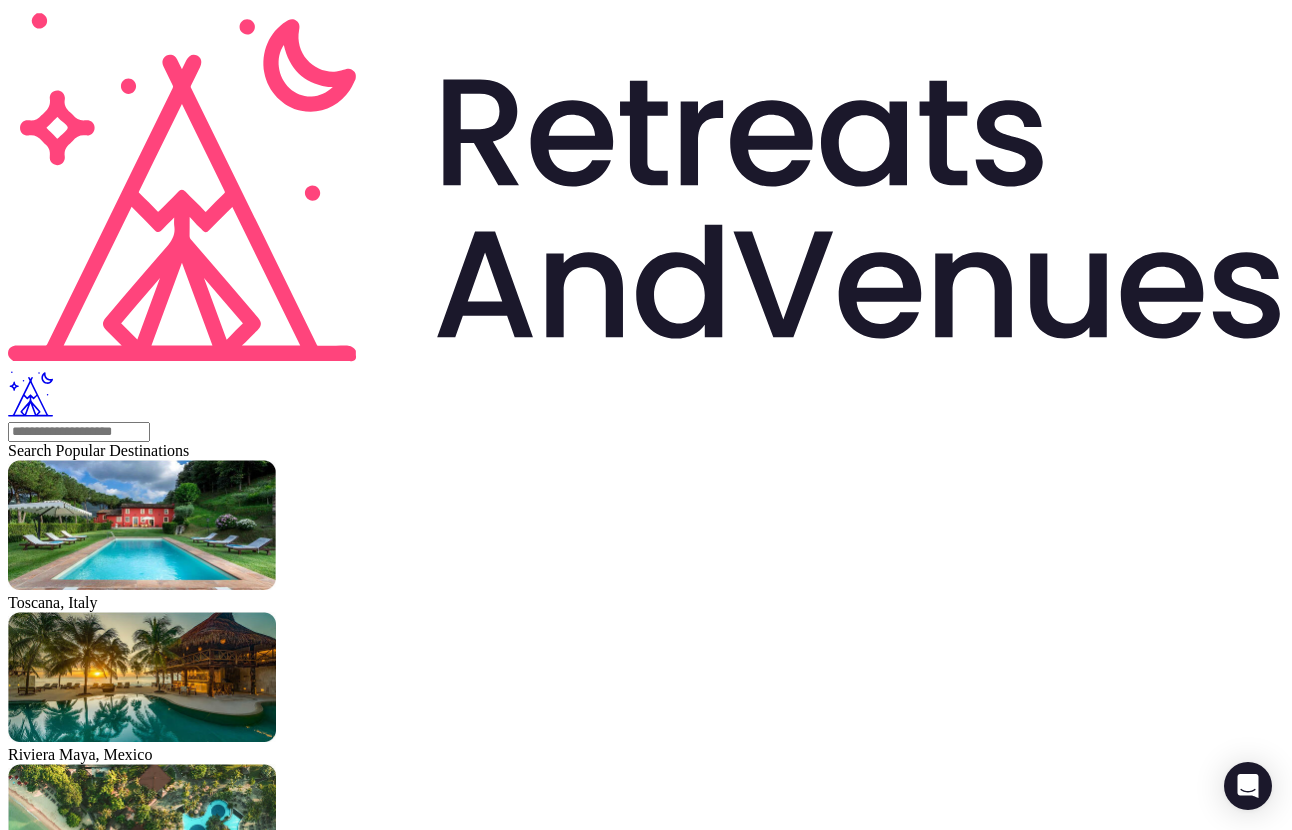 click at bounding box center [646, 187] 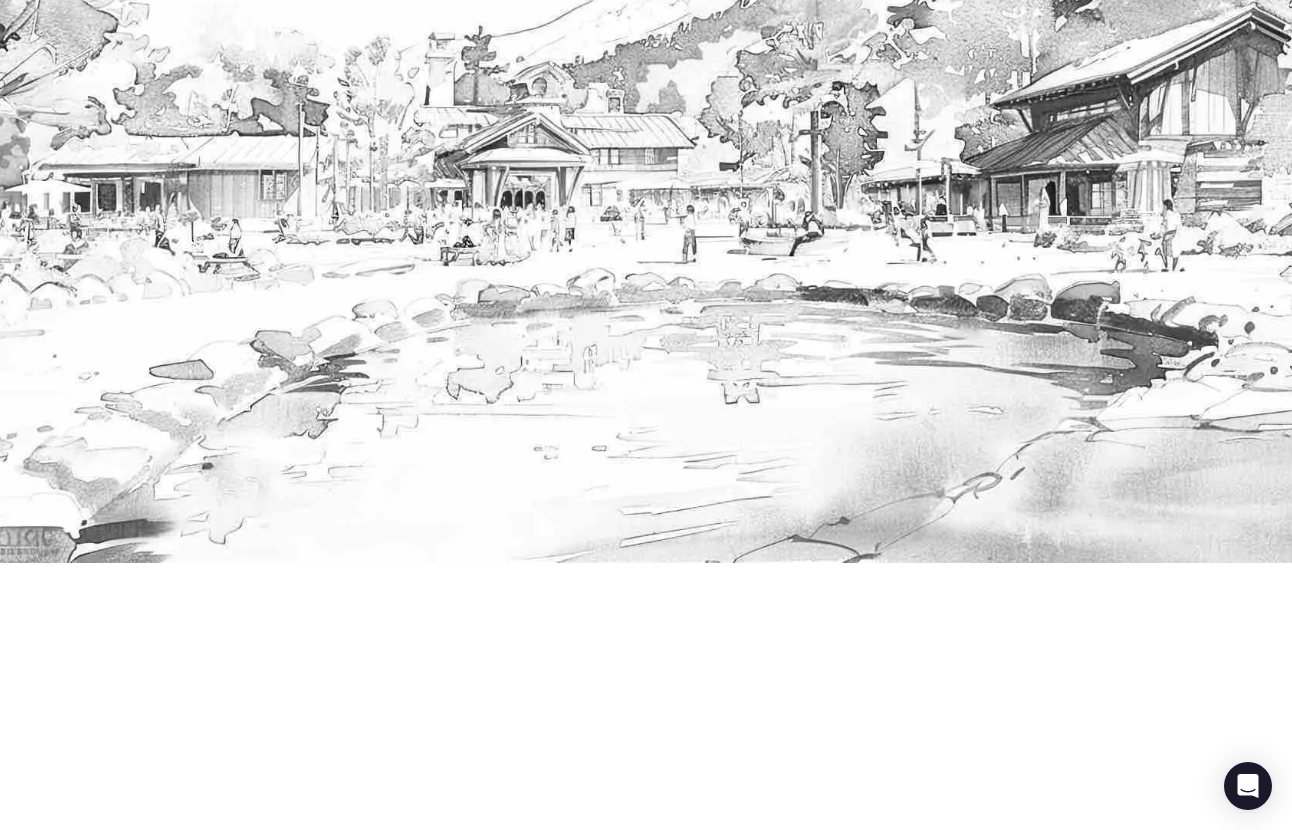 scroll, scrollTop: 283, scrollLeft: 0, axis: vertical 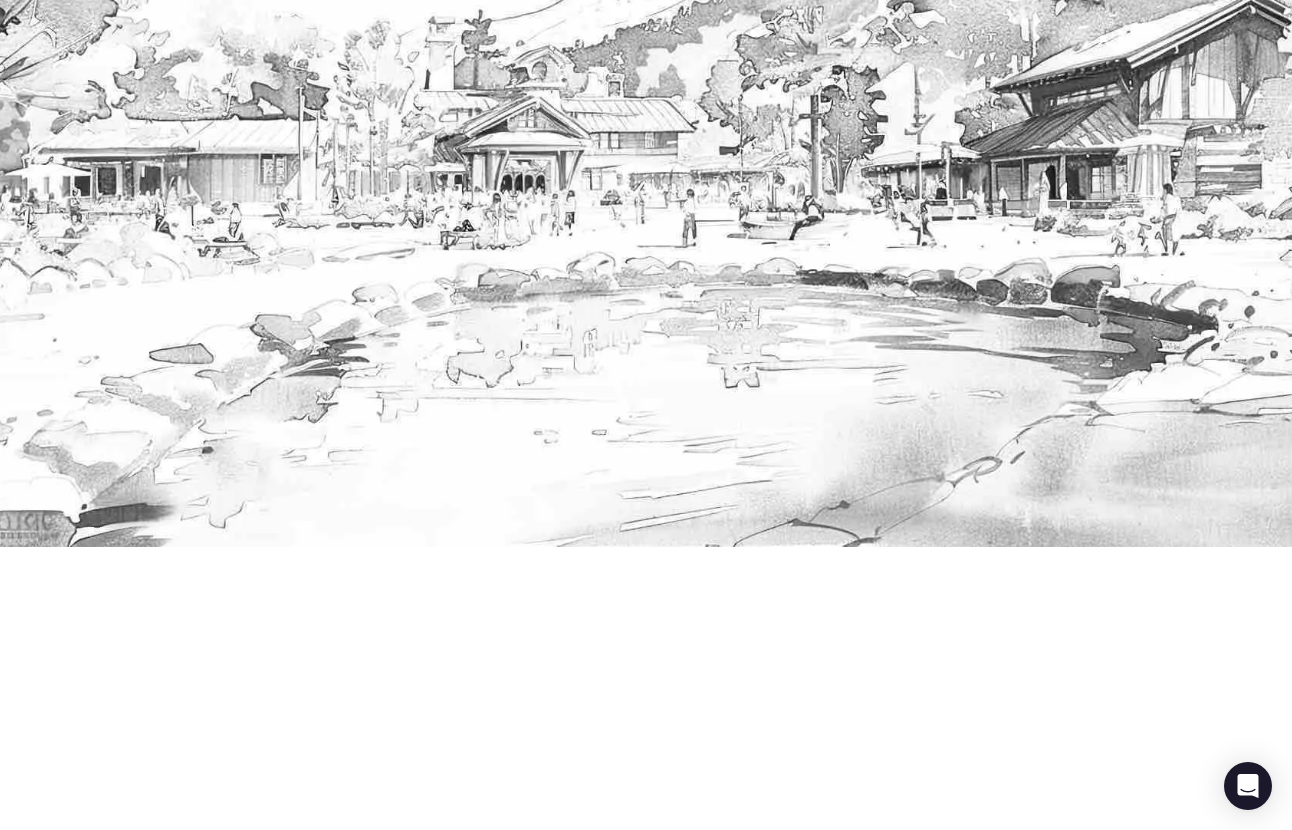 click on "Get matched with top venues" at bounding box center [101, 1689] 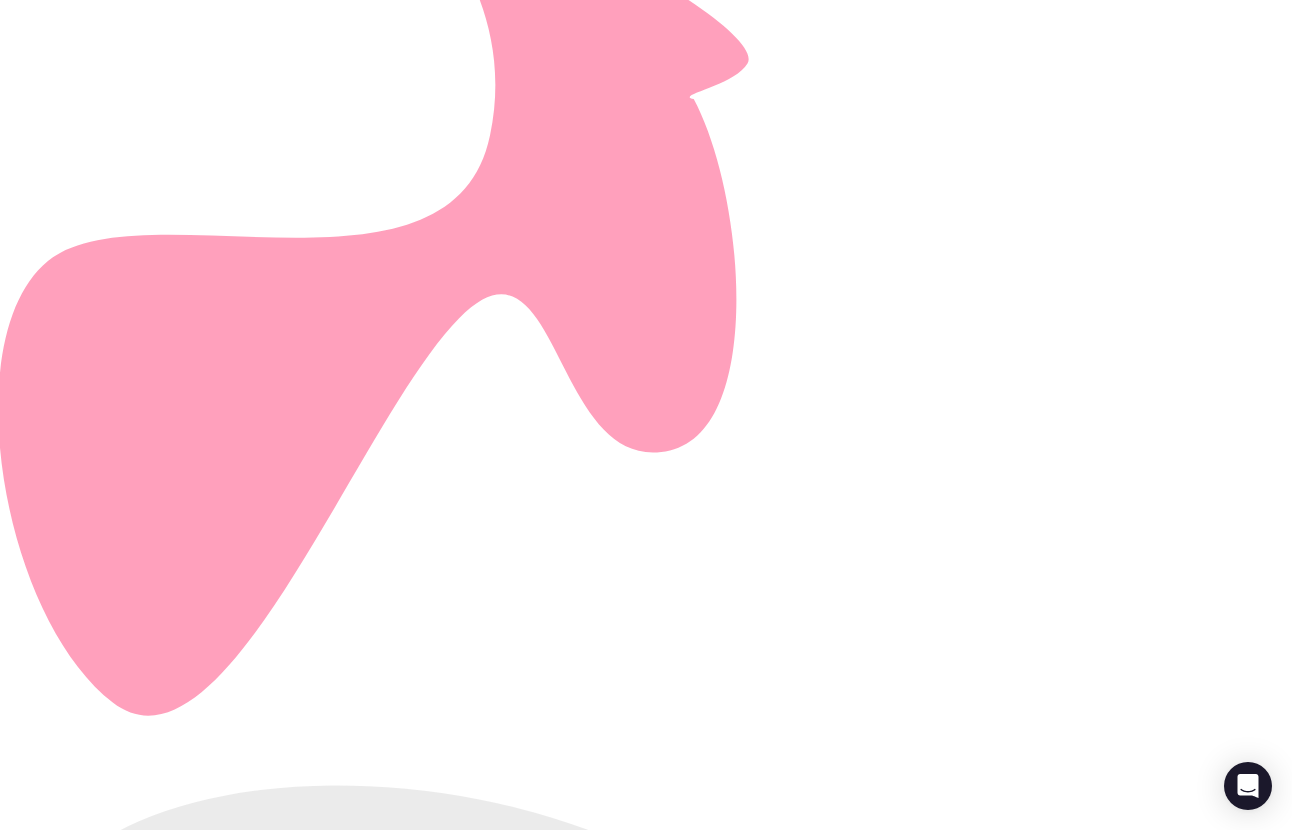 click at bounding box center [646, 8] 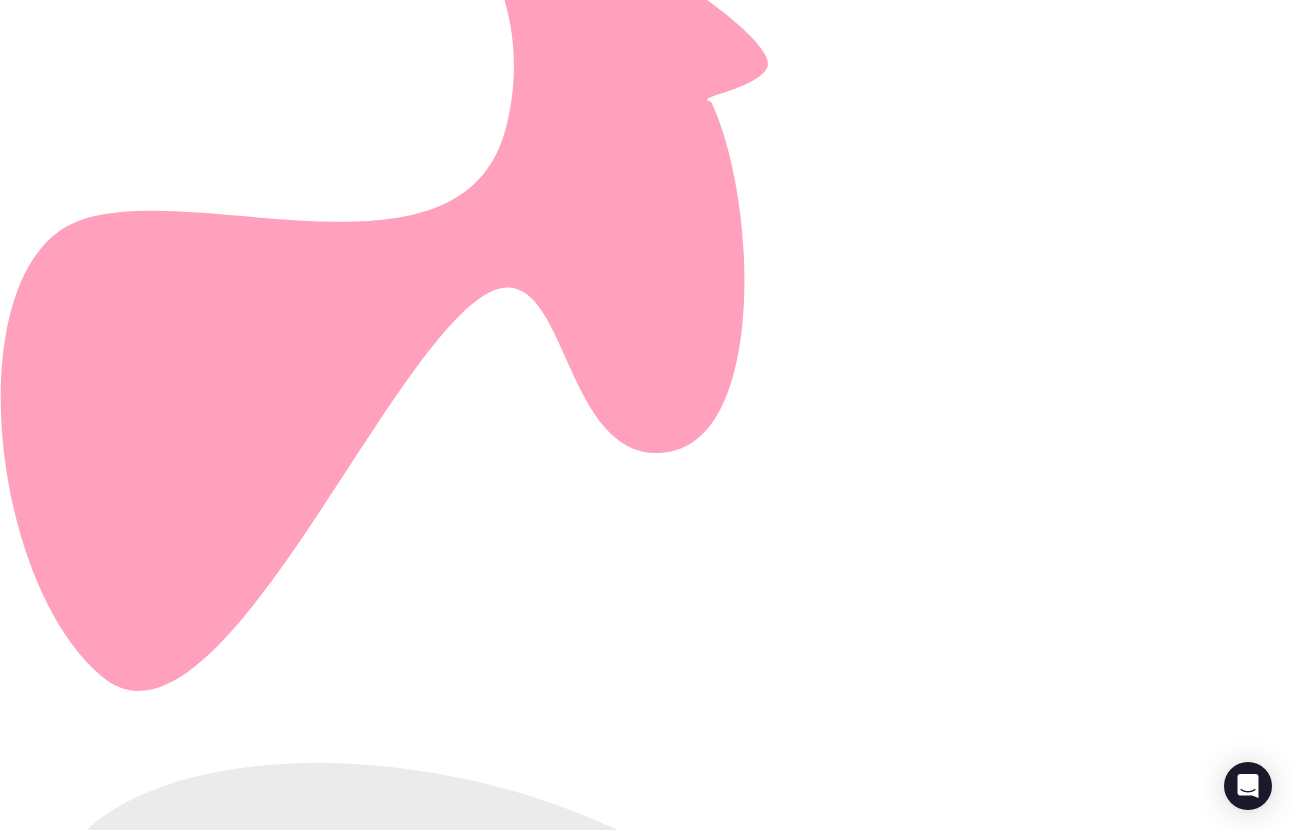 click at bounding box center (30, 2138) 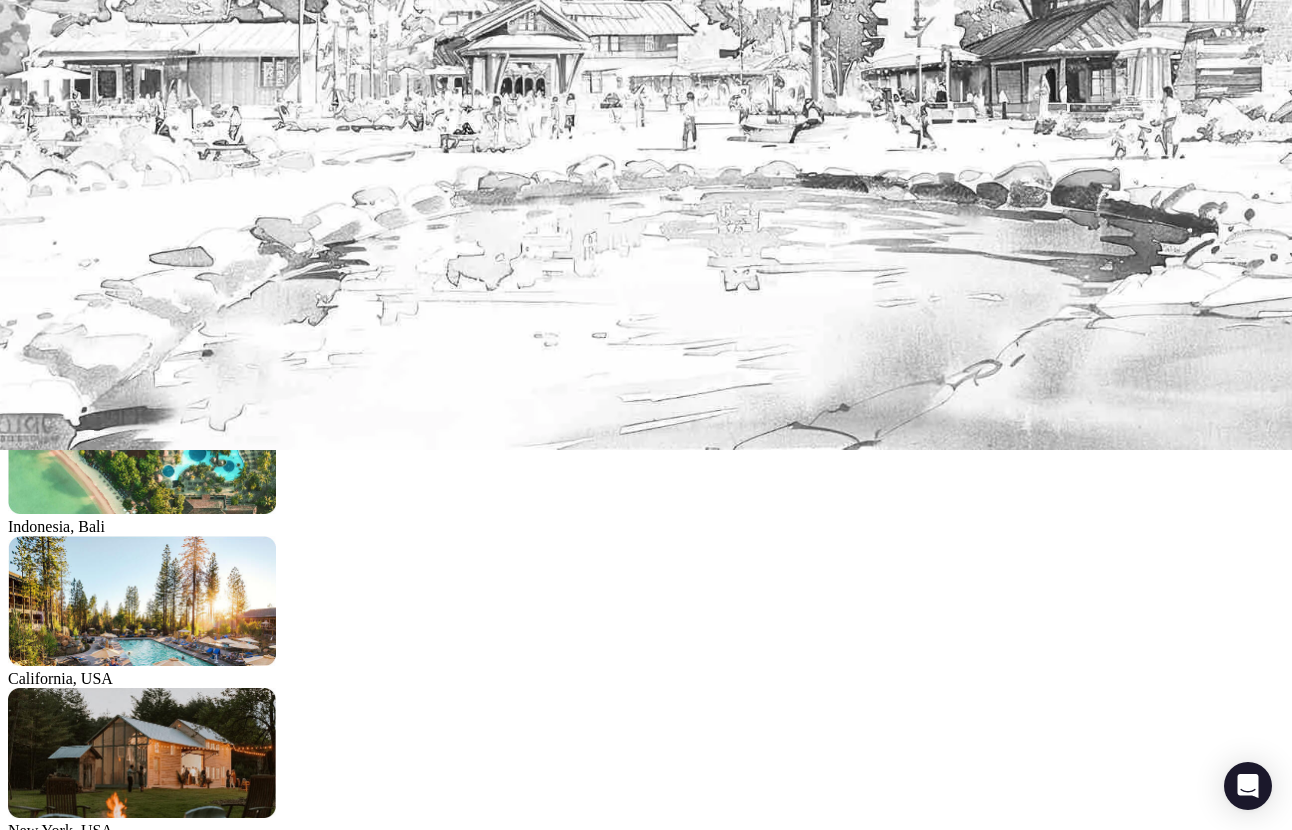 scroll, scrollTop: 106, scrollLeft: 0, axis: vertical 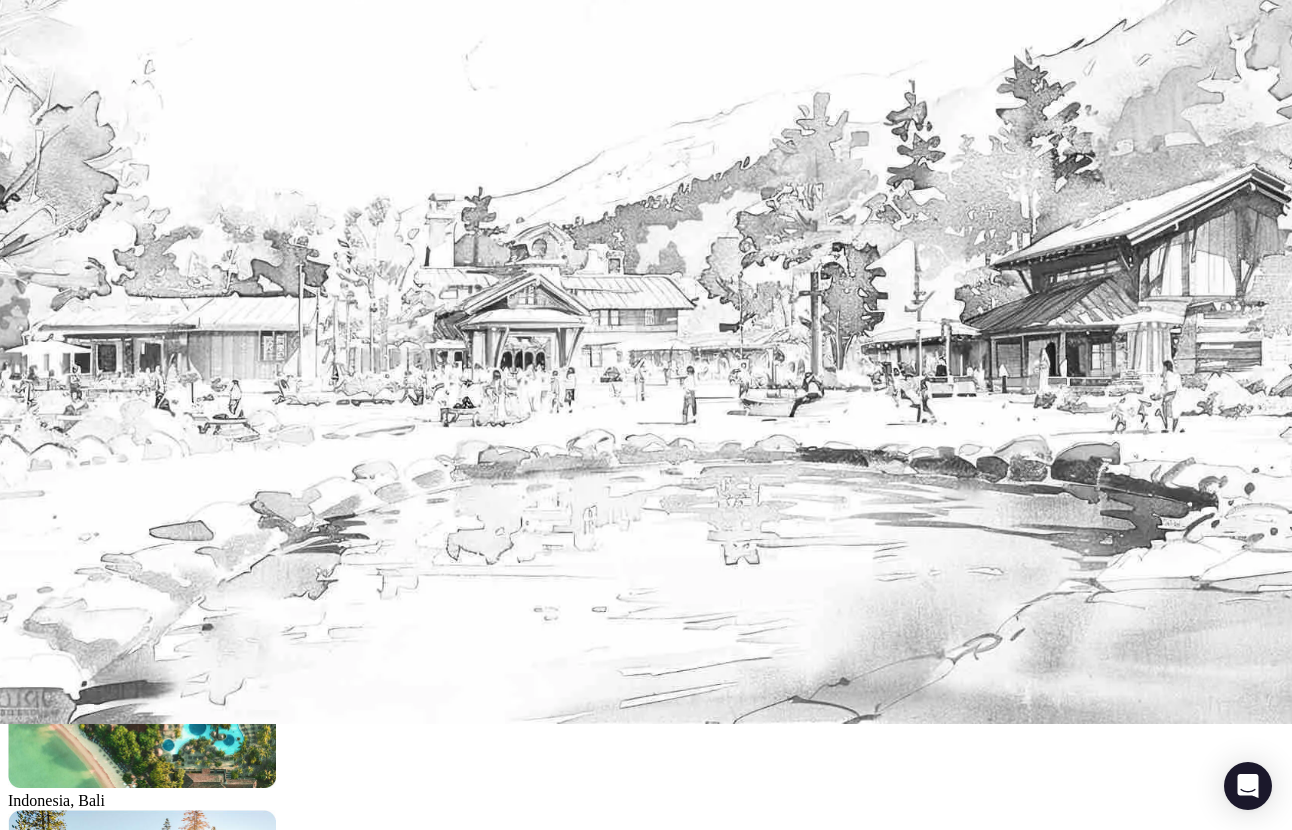 click at bounding box center (646, 1731) 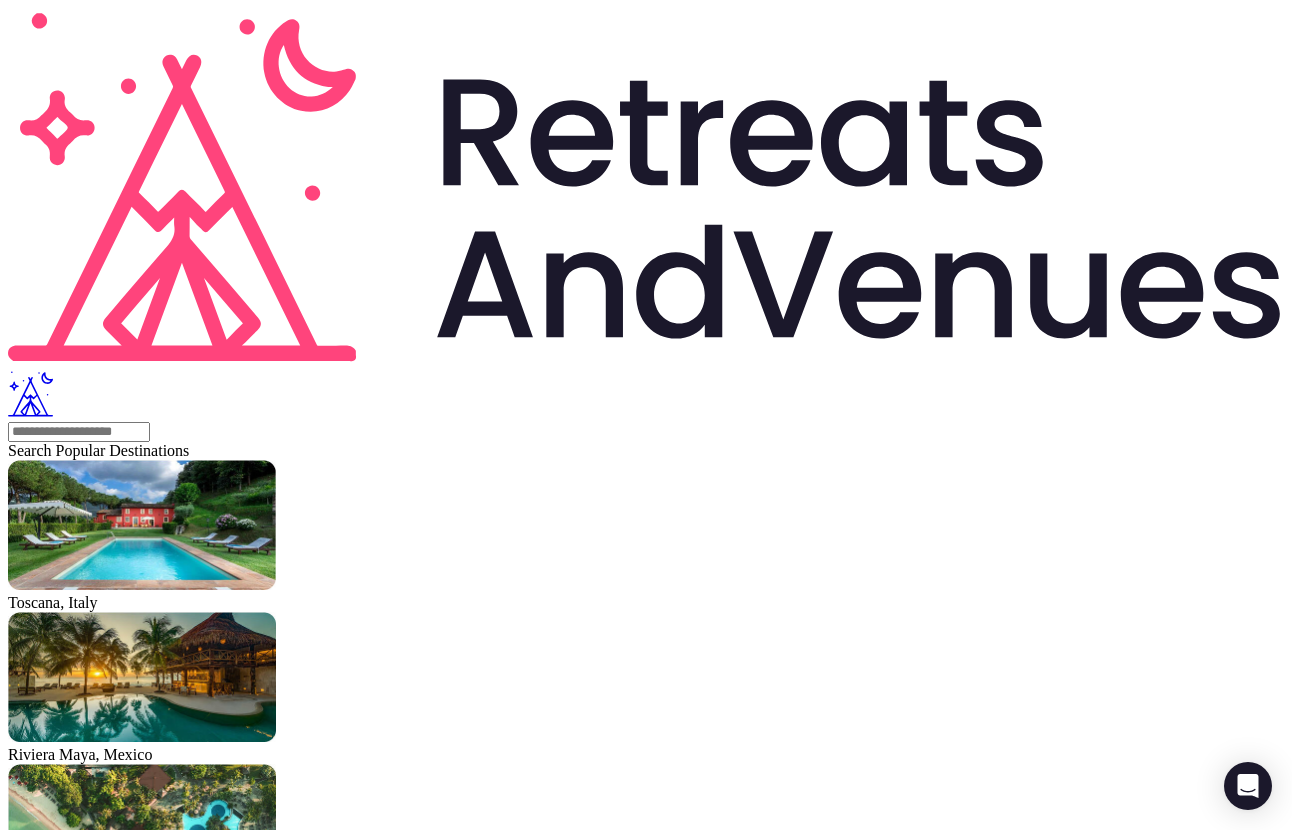 click at bounding box center (16, 1851) 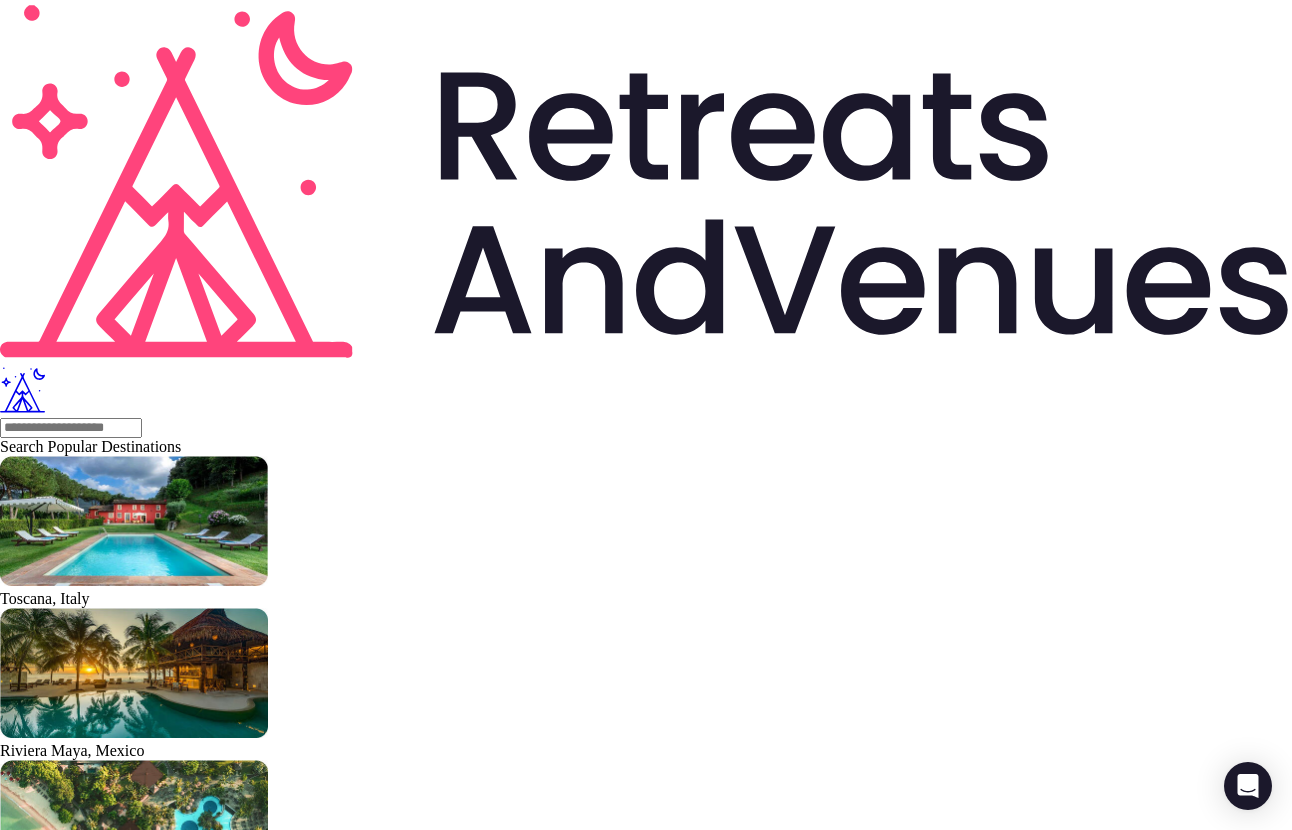 click at bounding box center (14, 2611) 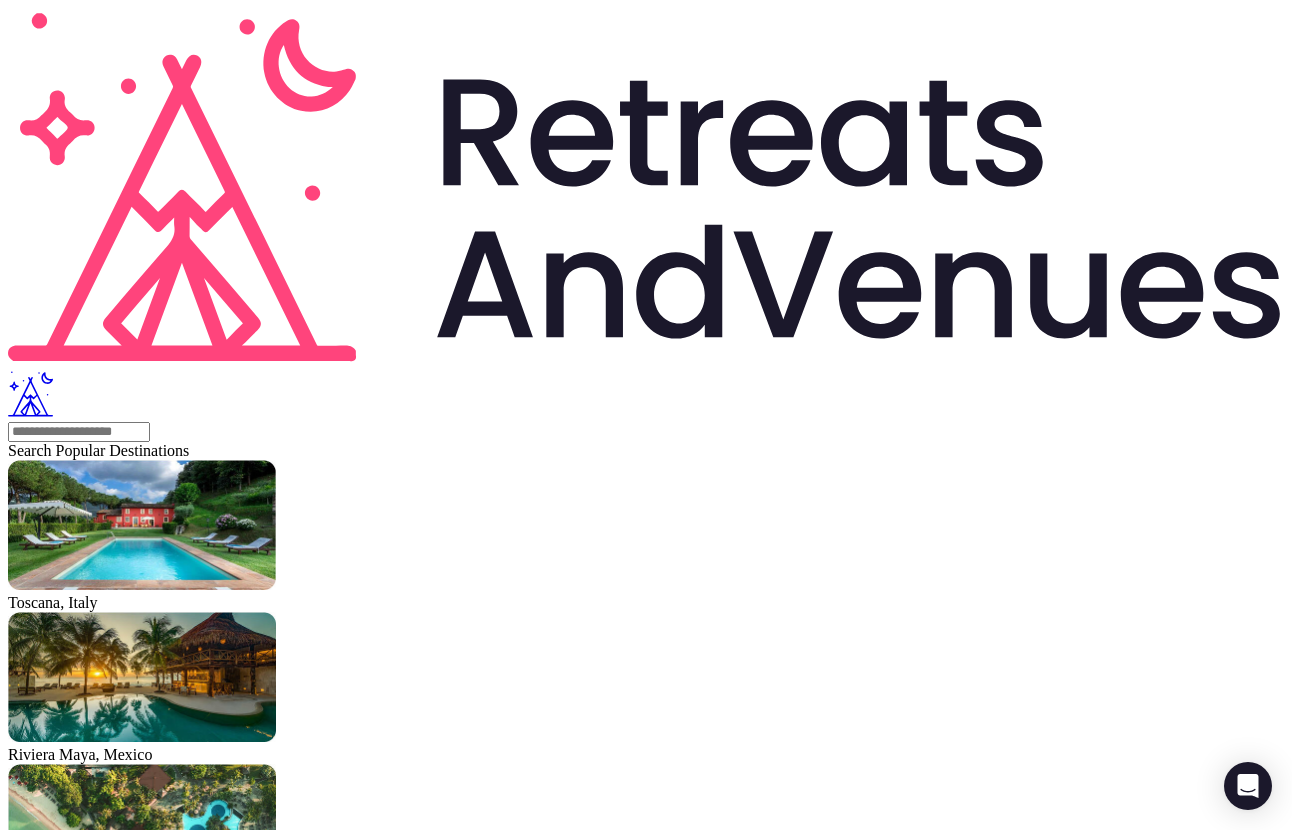 click on "Injective 2026" at bounding box center (54, 2013) 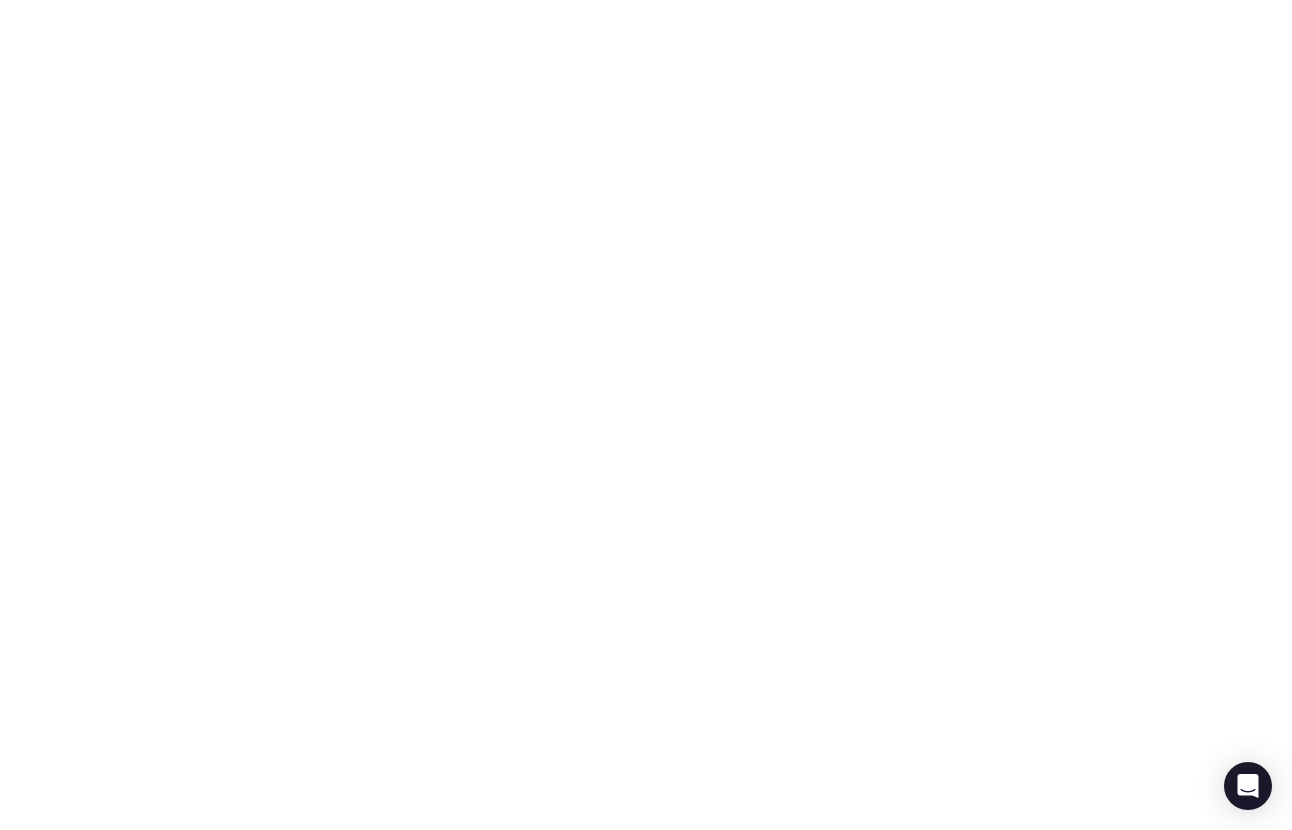 scroll, scrollTop: 1061, scrollLeft: 0, axis: vertical 